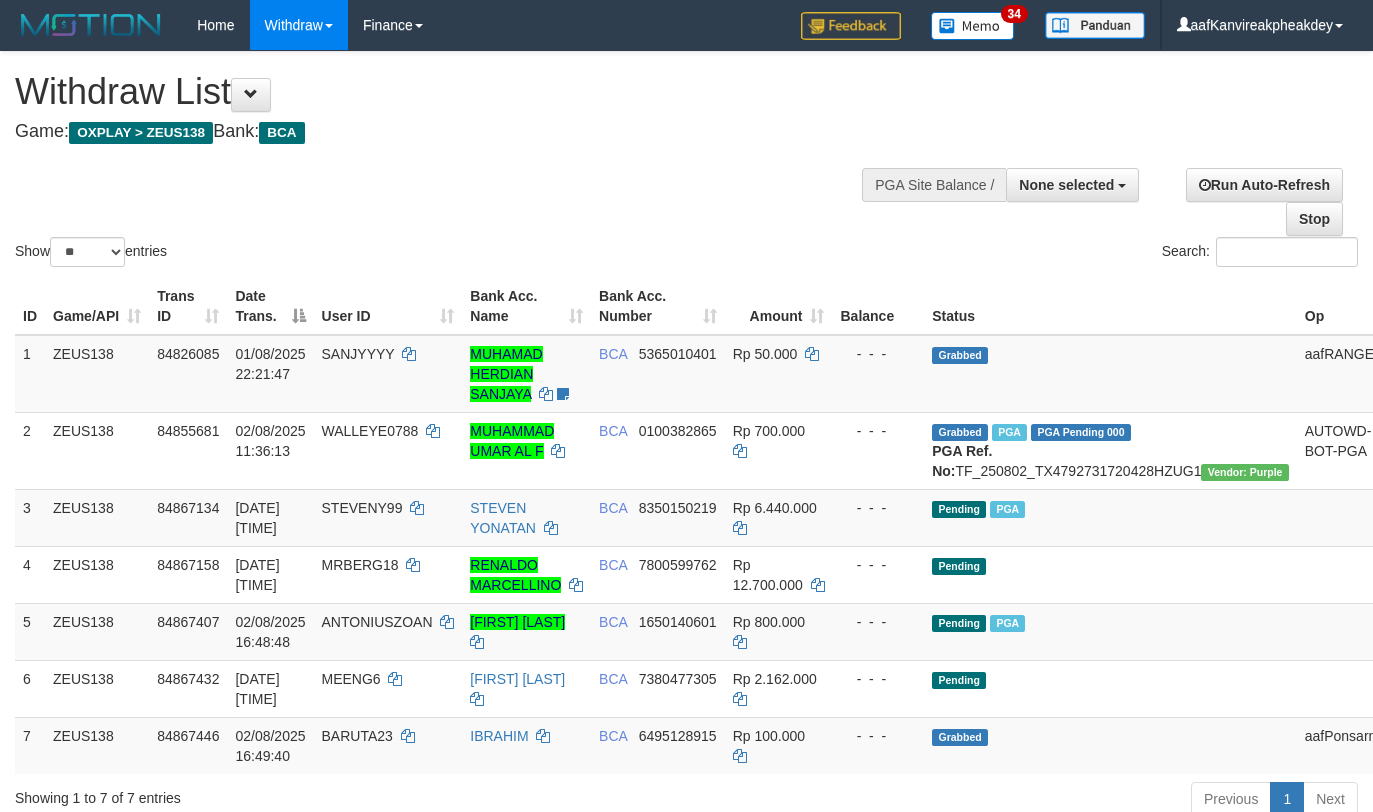 select 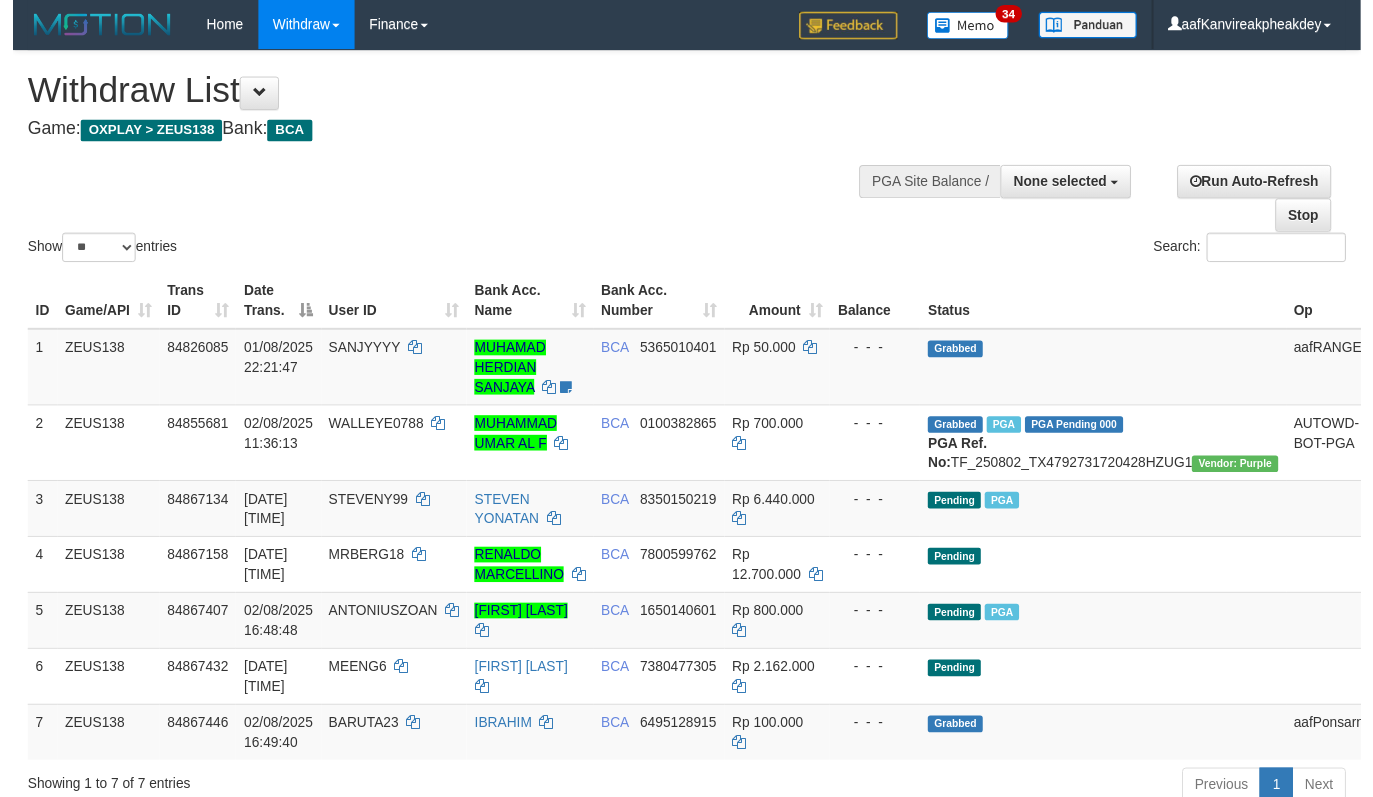 scroll, scrollTop: 142, scrollLeft: 0, axis: vertical 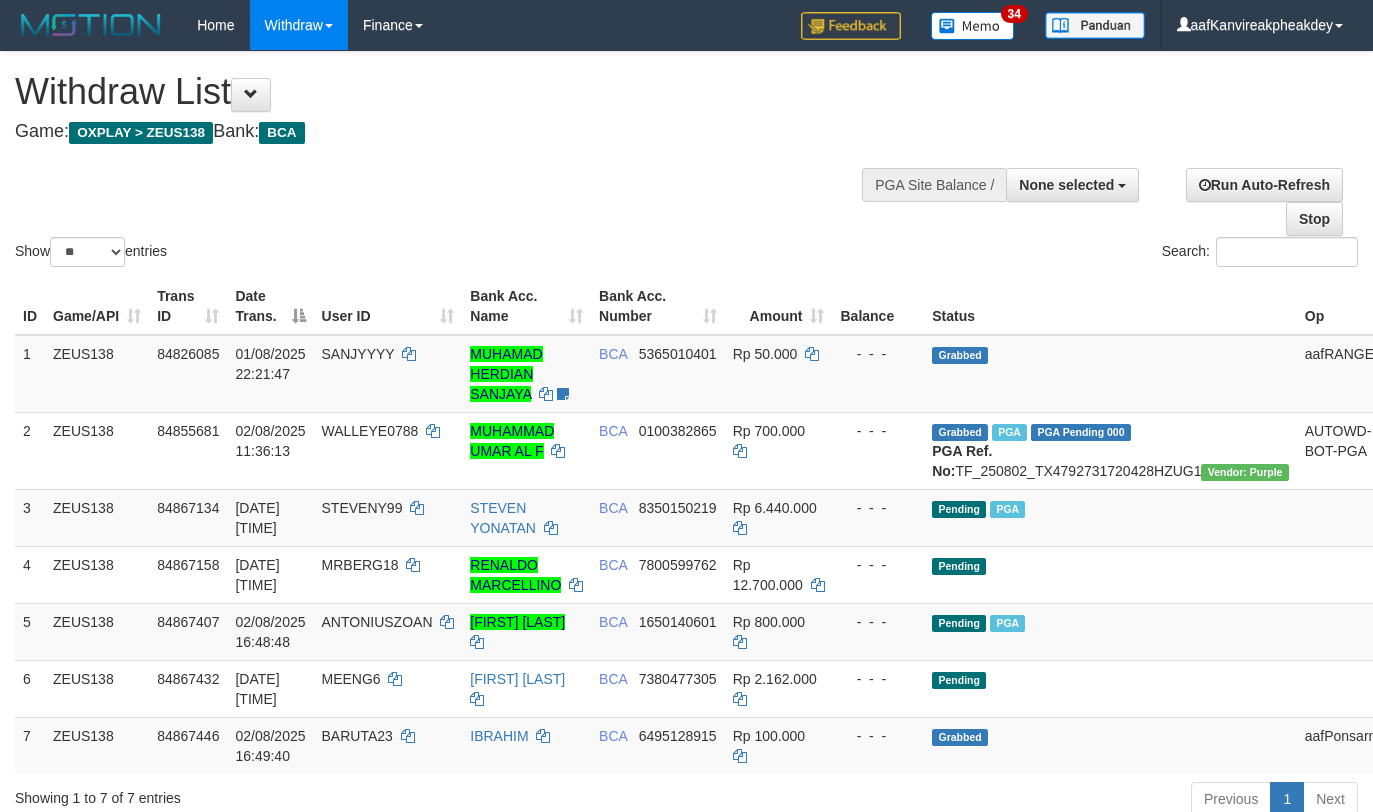 select 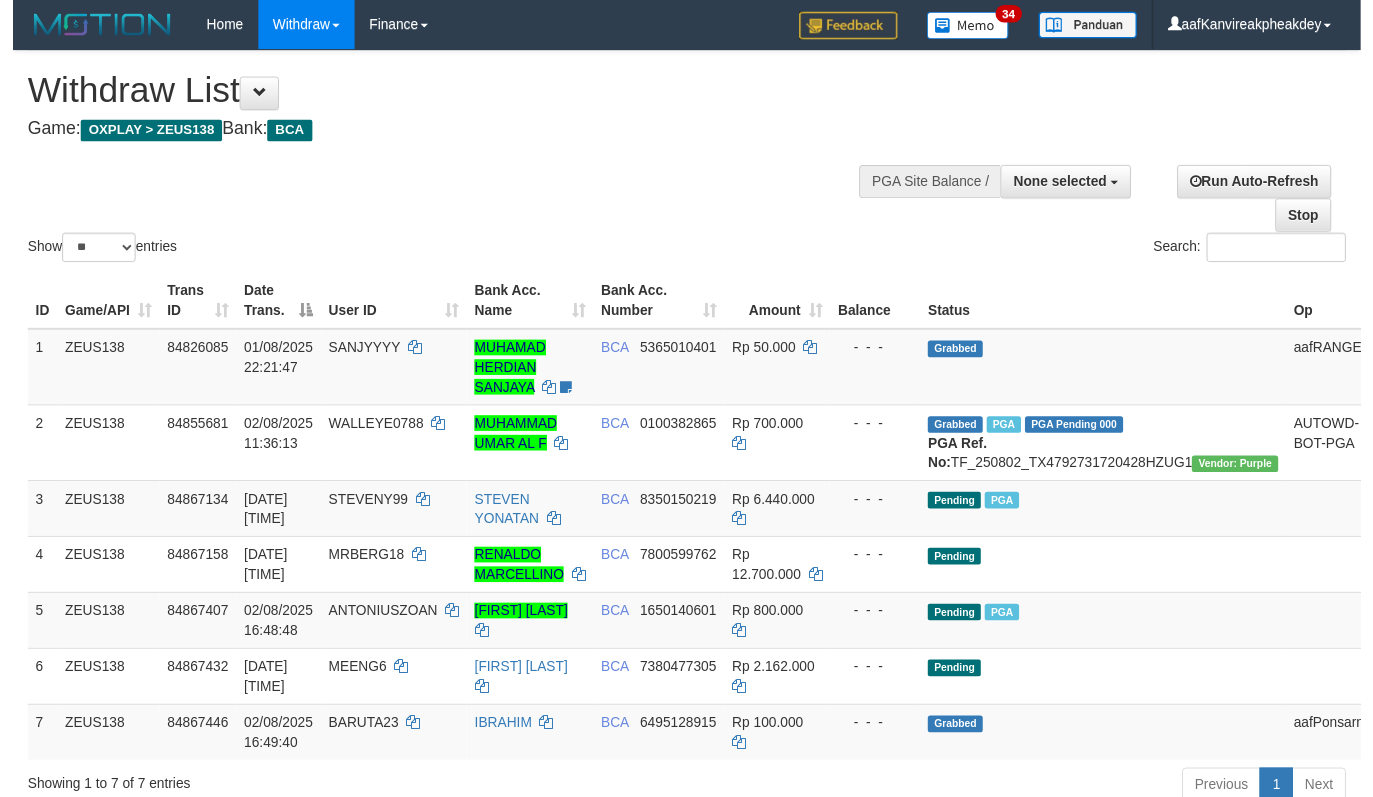 scroll, scrollTop: 142, scrollLeft: 0, axis: vertical 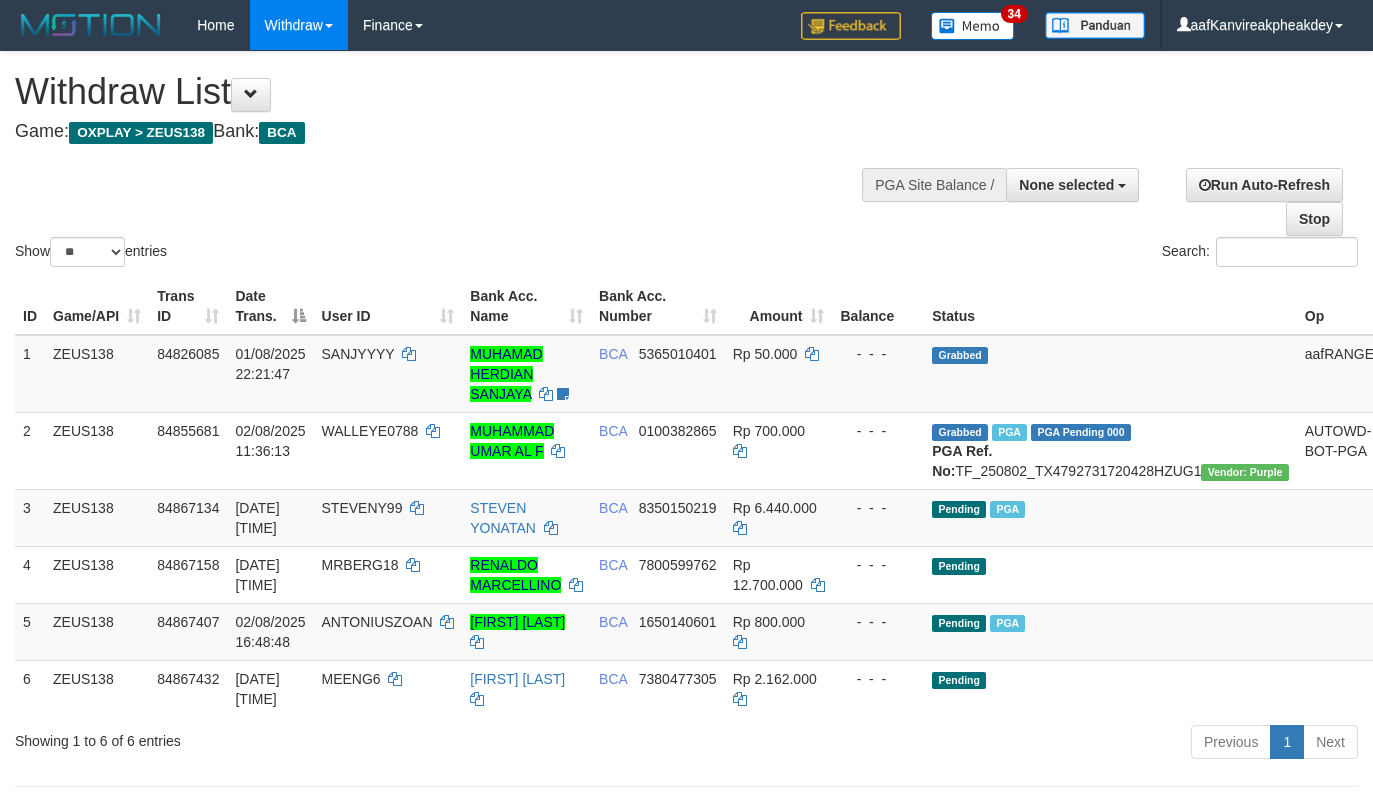 select 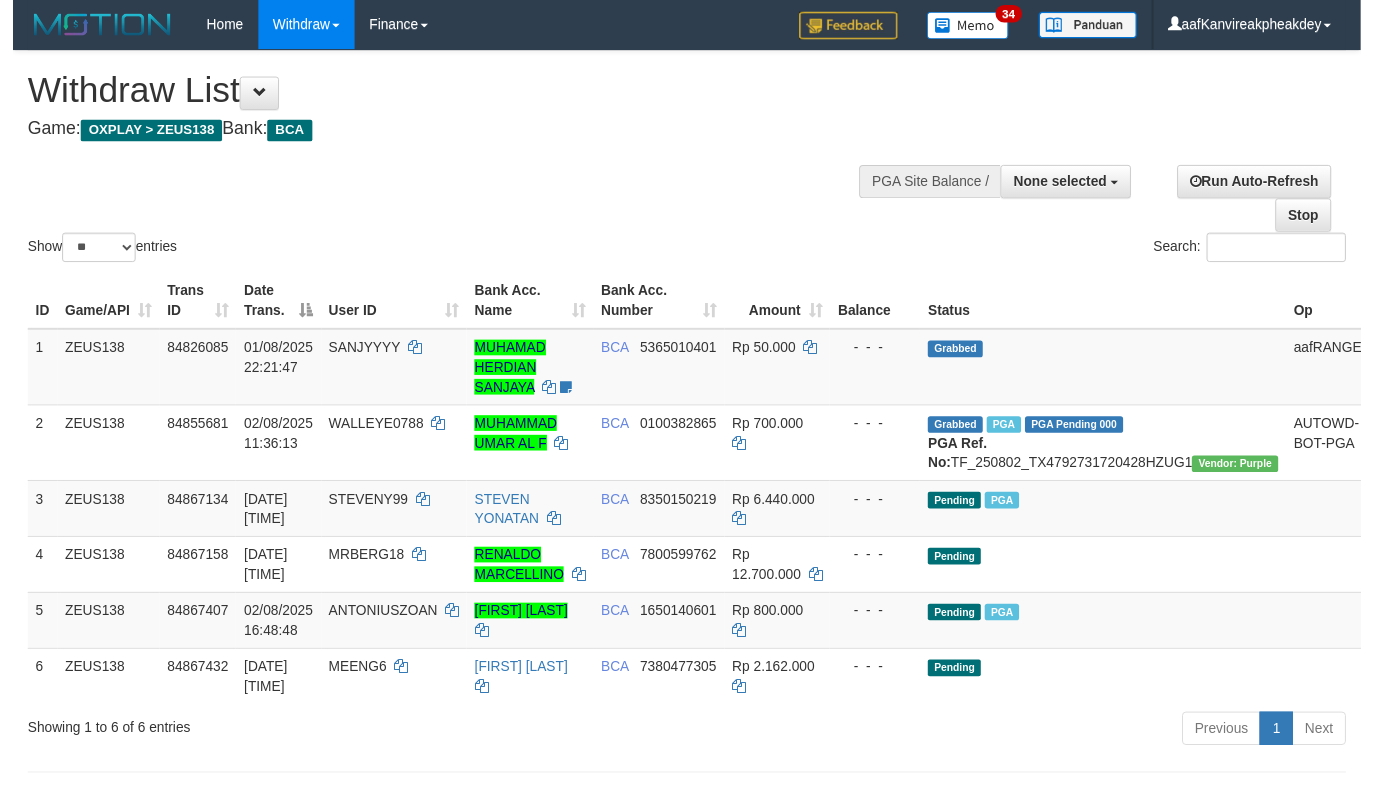 scroll, scrollTop: 142, scrollLeft: 0, axis: vertical 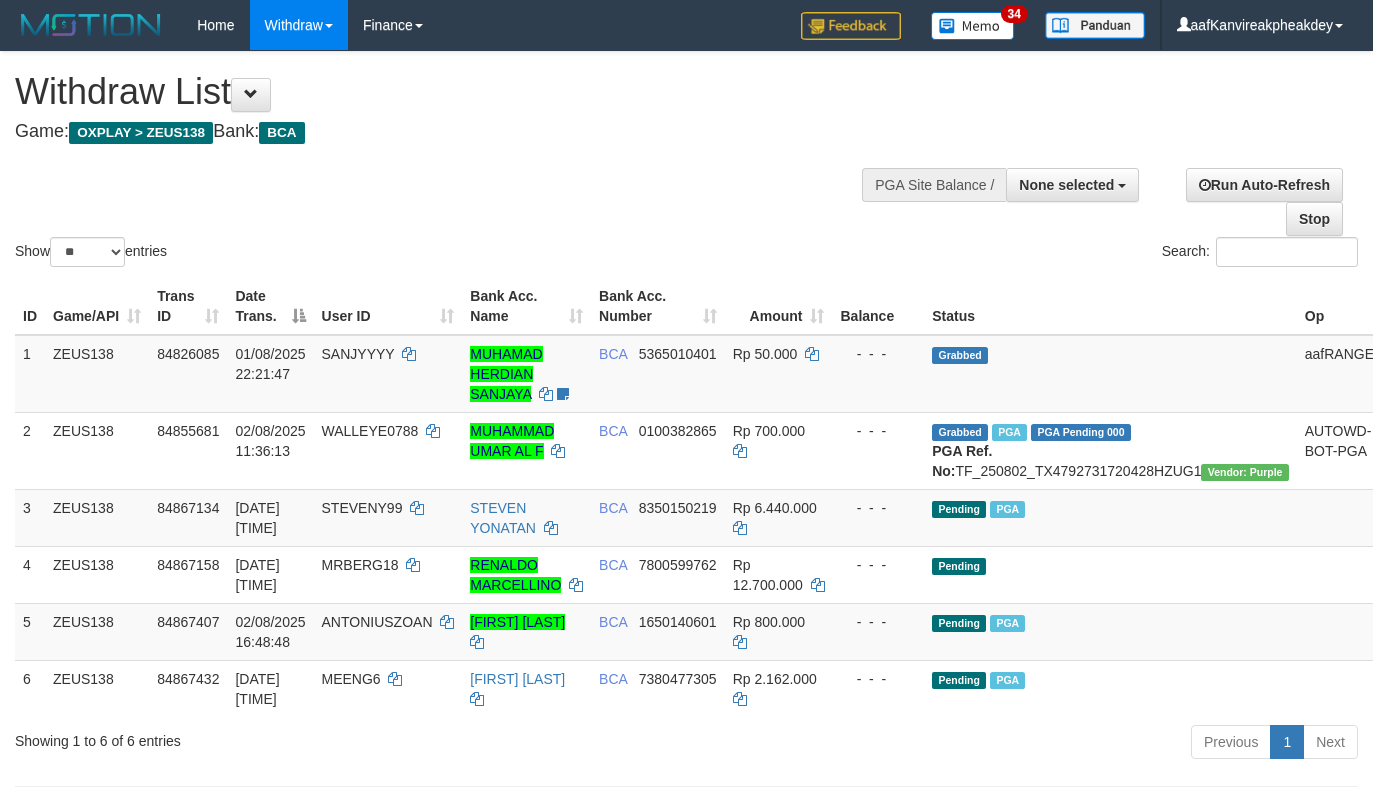 select 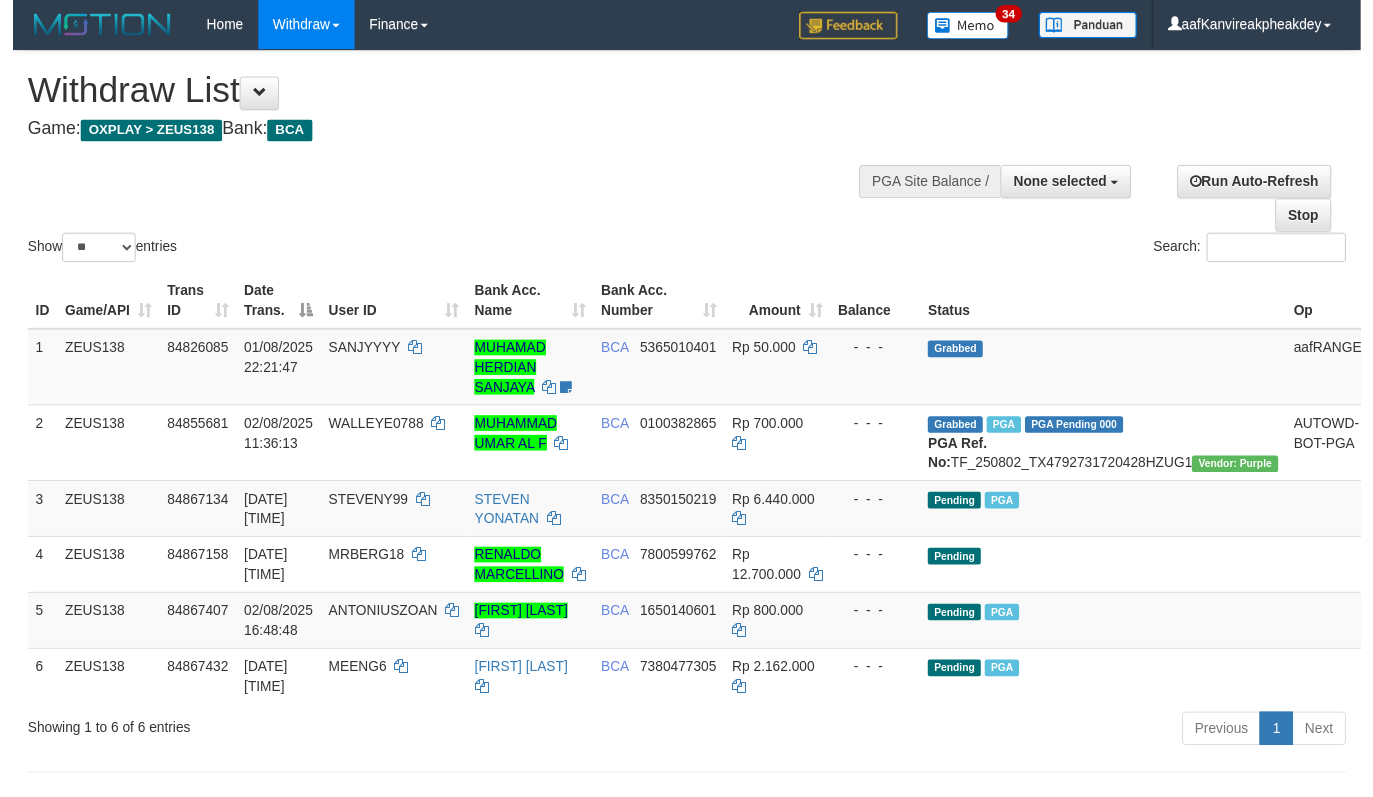 scroll, scrollTop: 142, scrollLeft: 0, axis: vertical 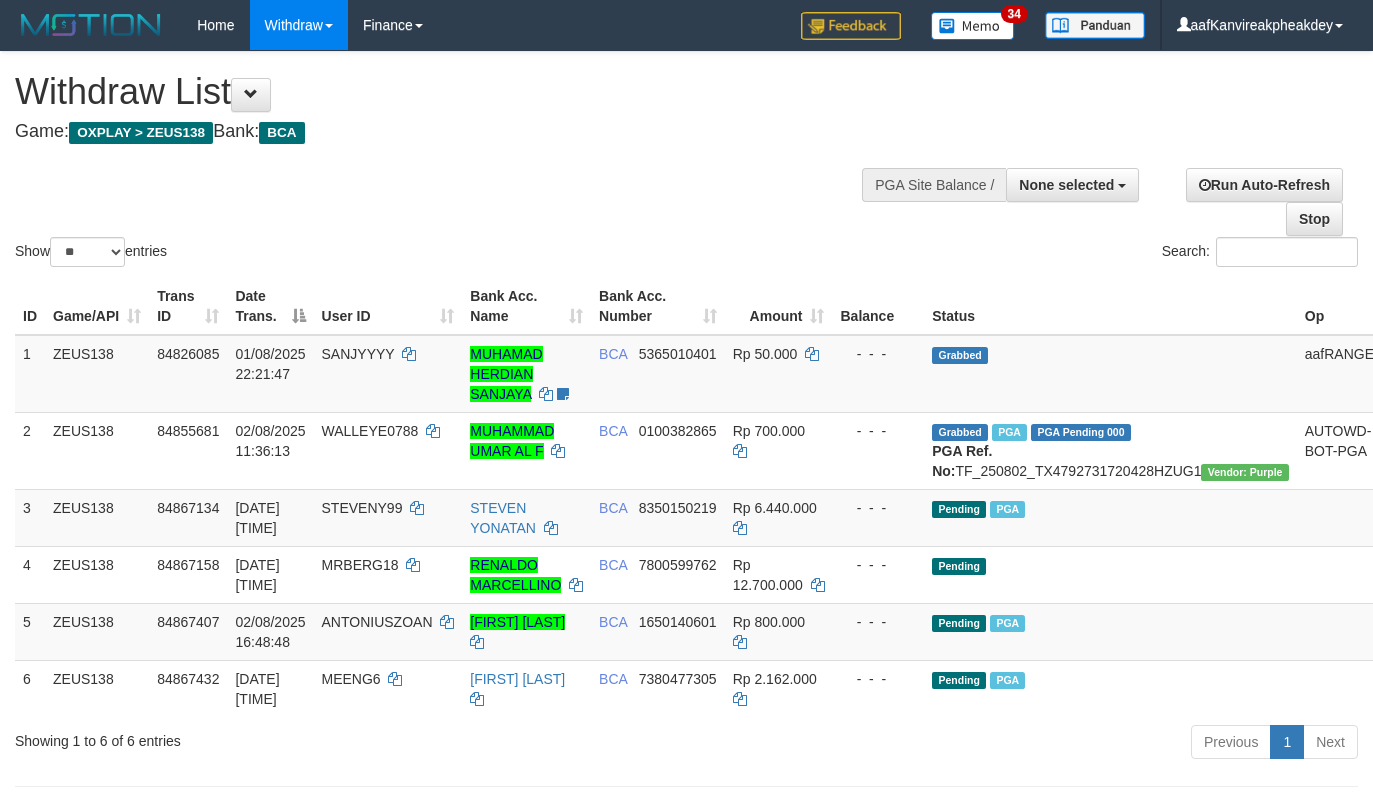 select 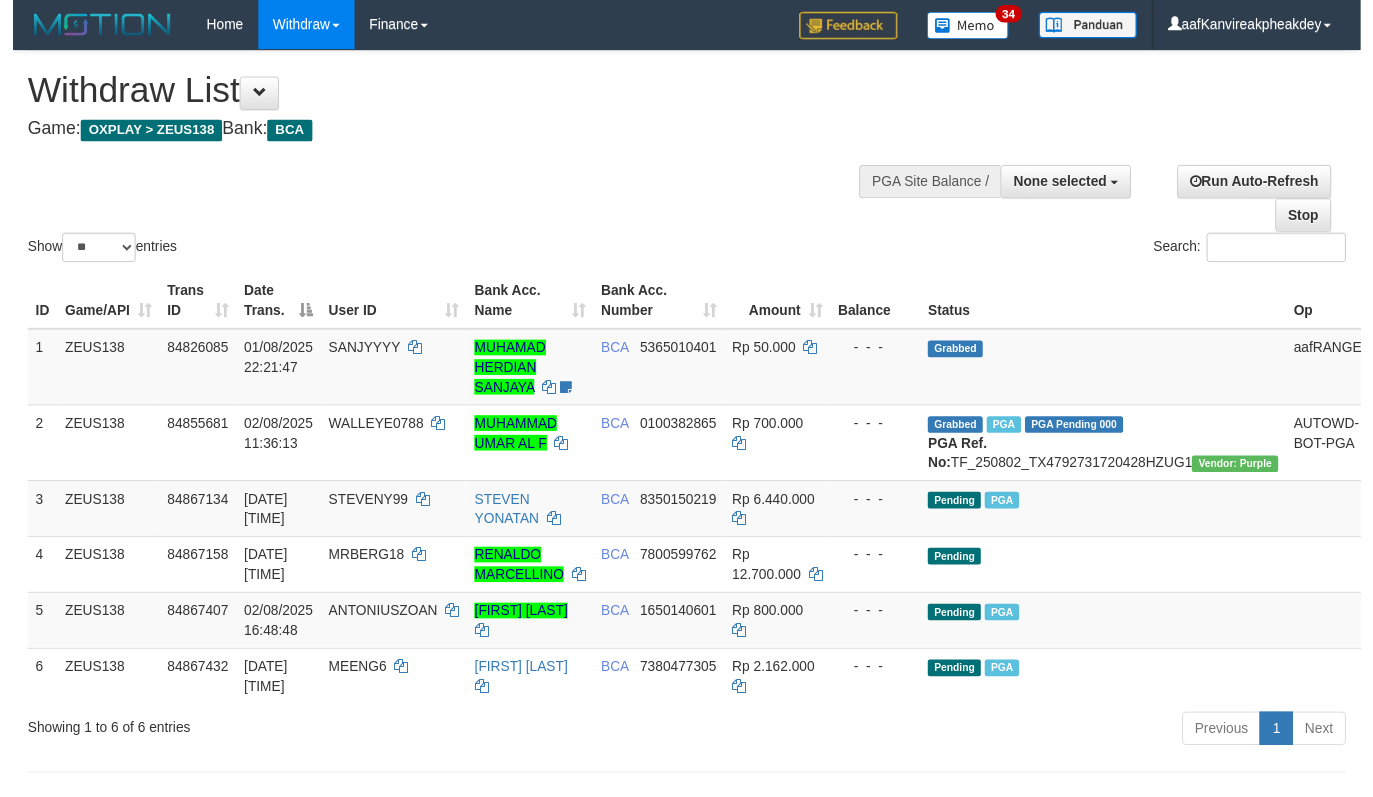 scroll, scrollTop: 142, scrollLeft: 0, axis: vertical 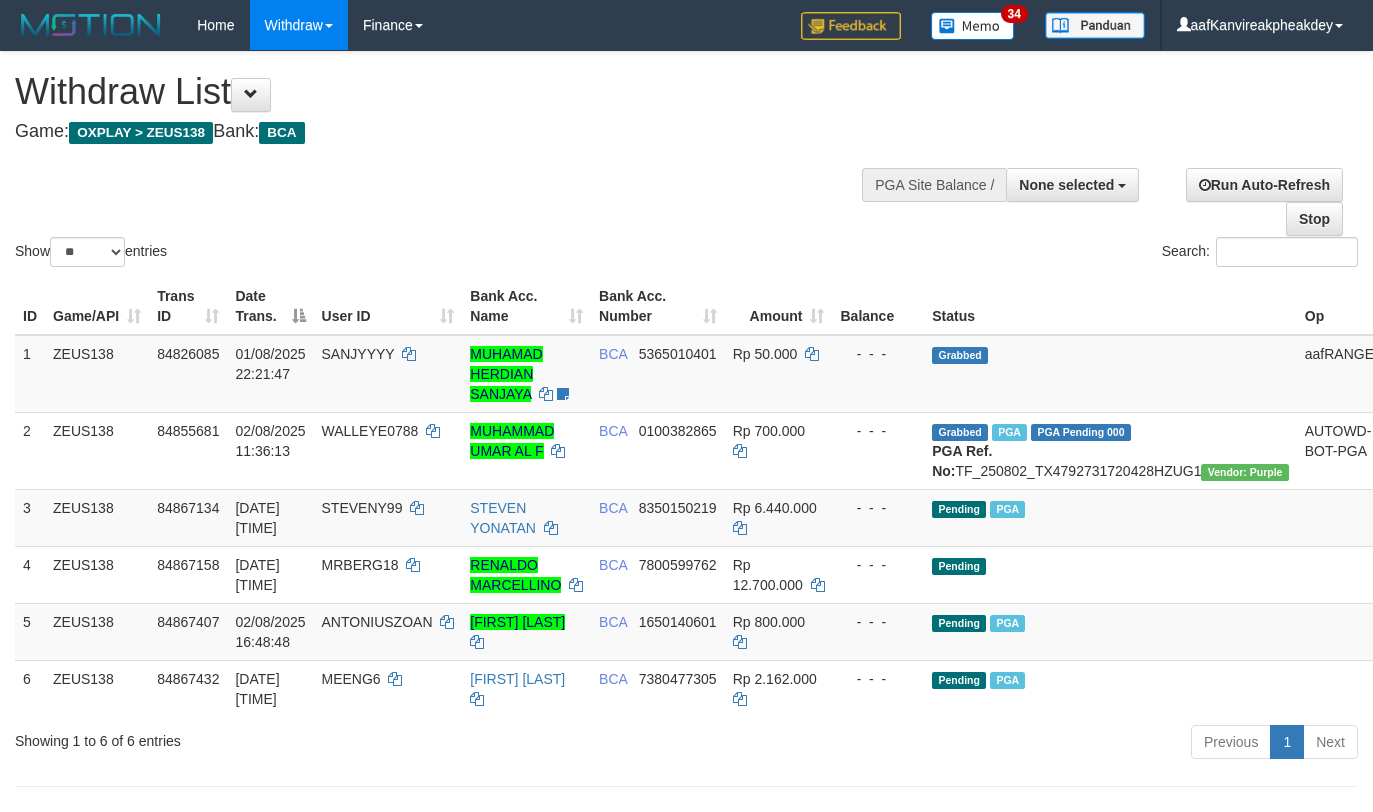 select 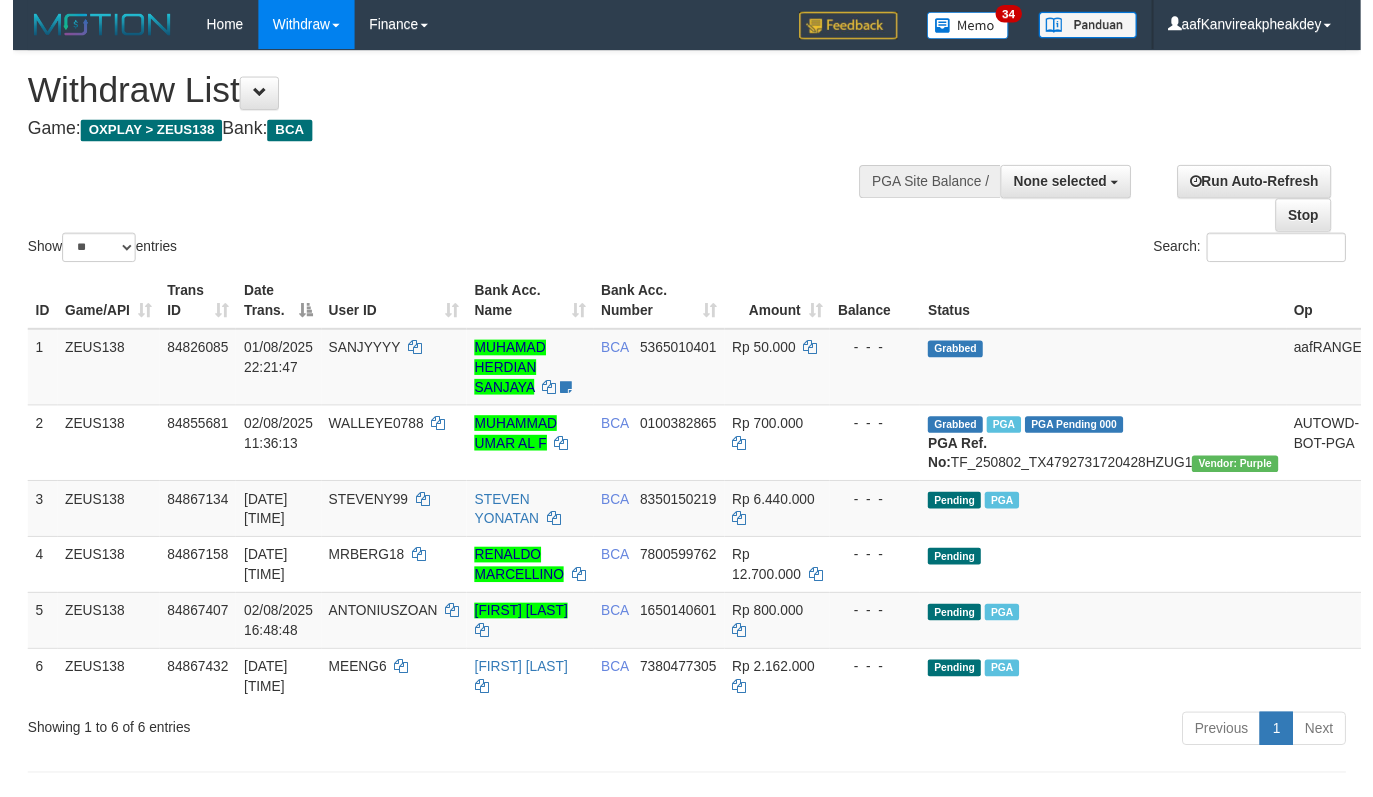 scroll, scrollTop: 142, scrollLeft: 0, axis: vertical 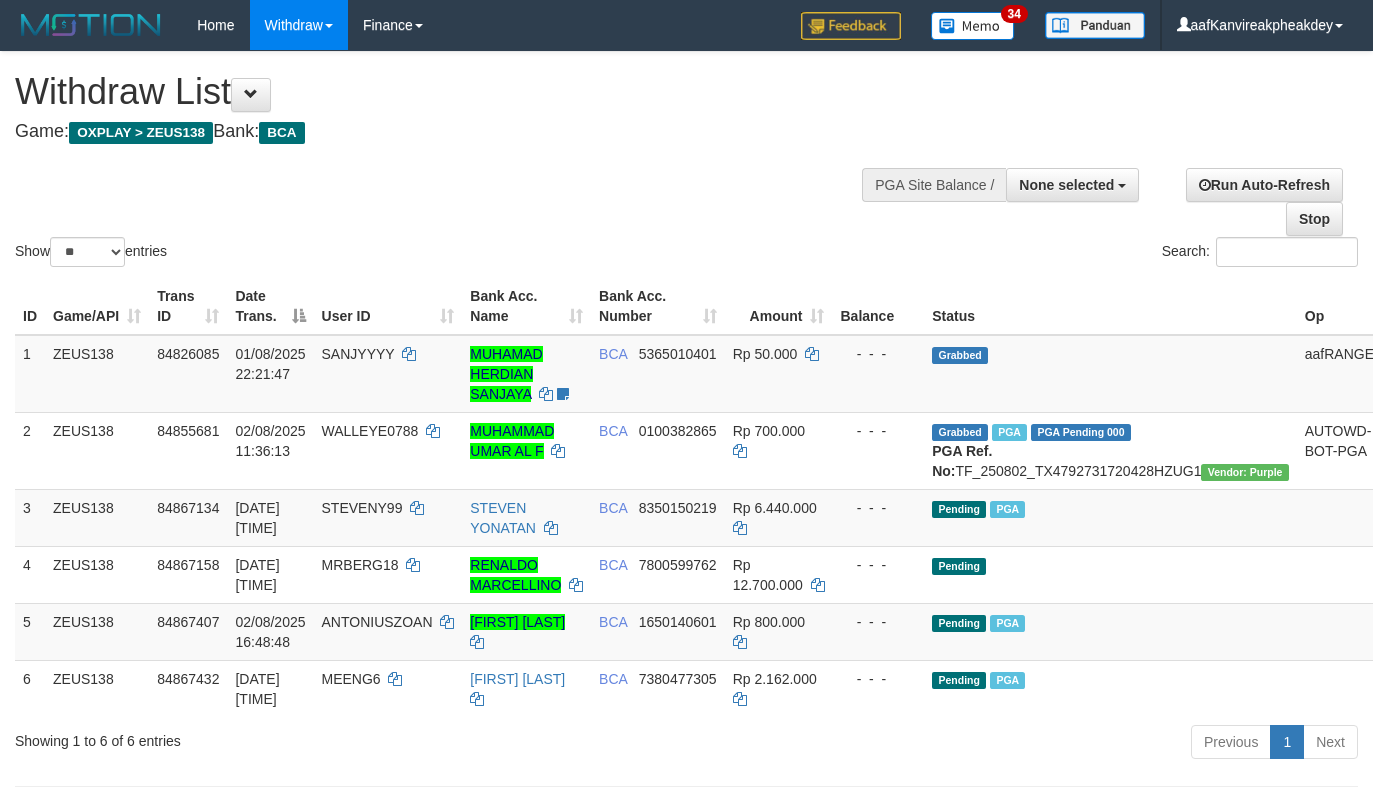 select 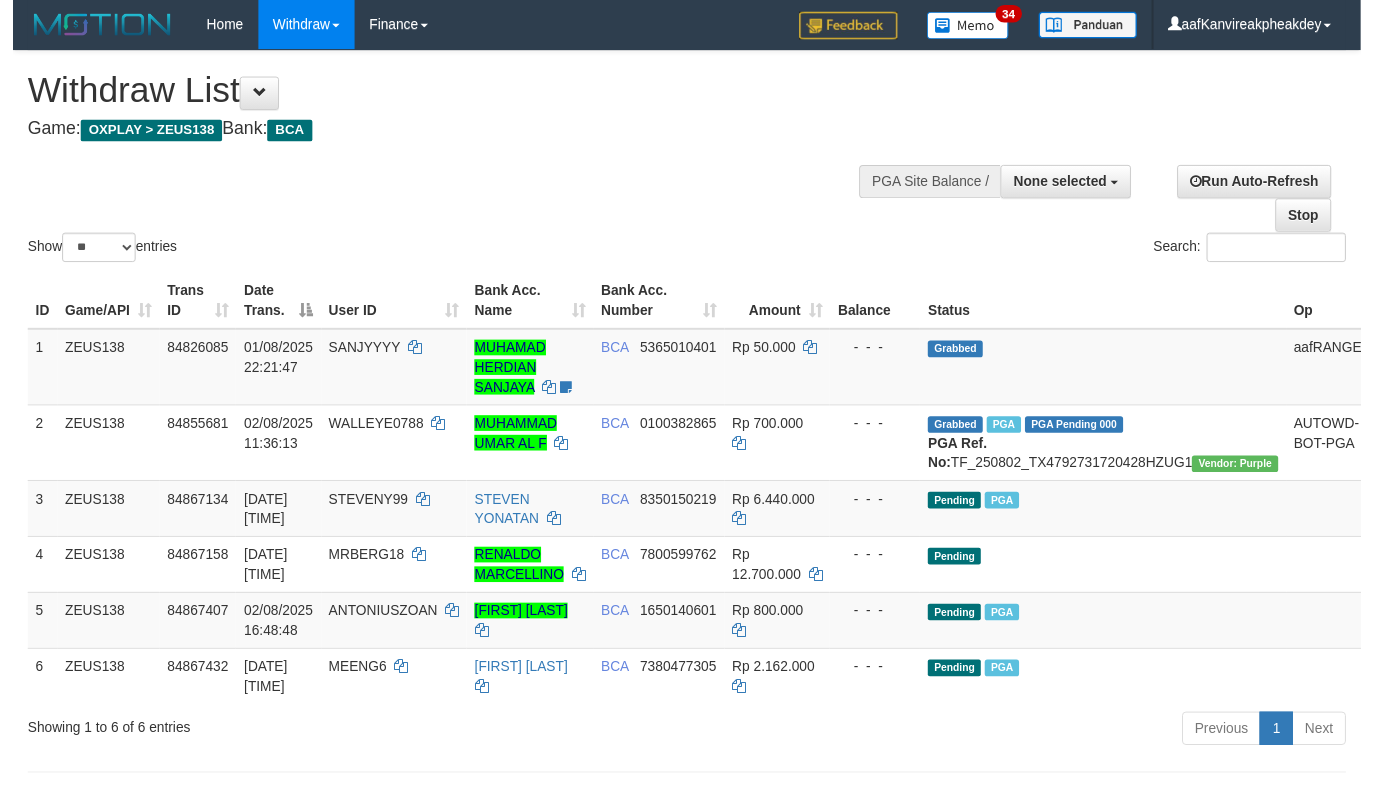 scroll, scrollTop: 142, scrollLeft: 0, axis: vertical 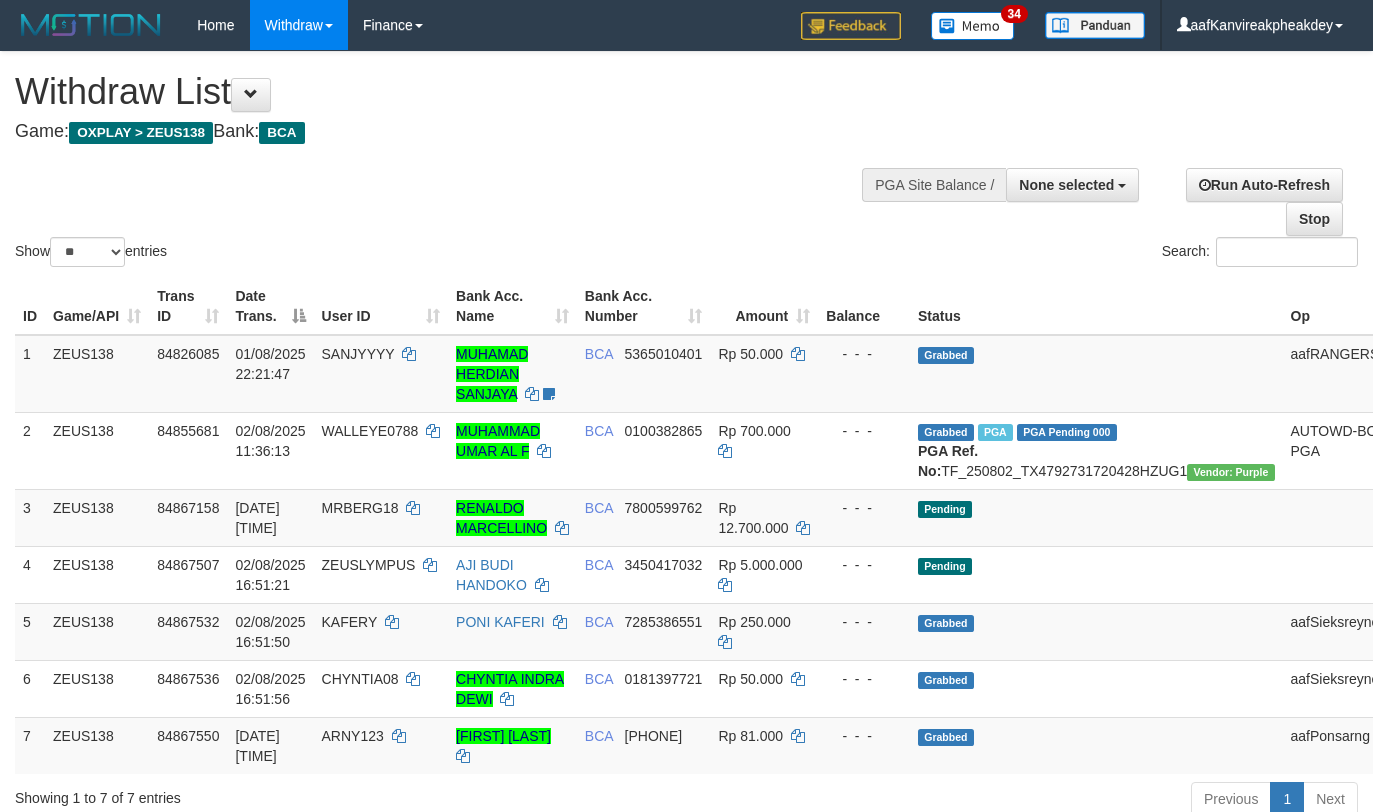 select 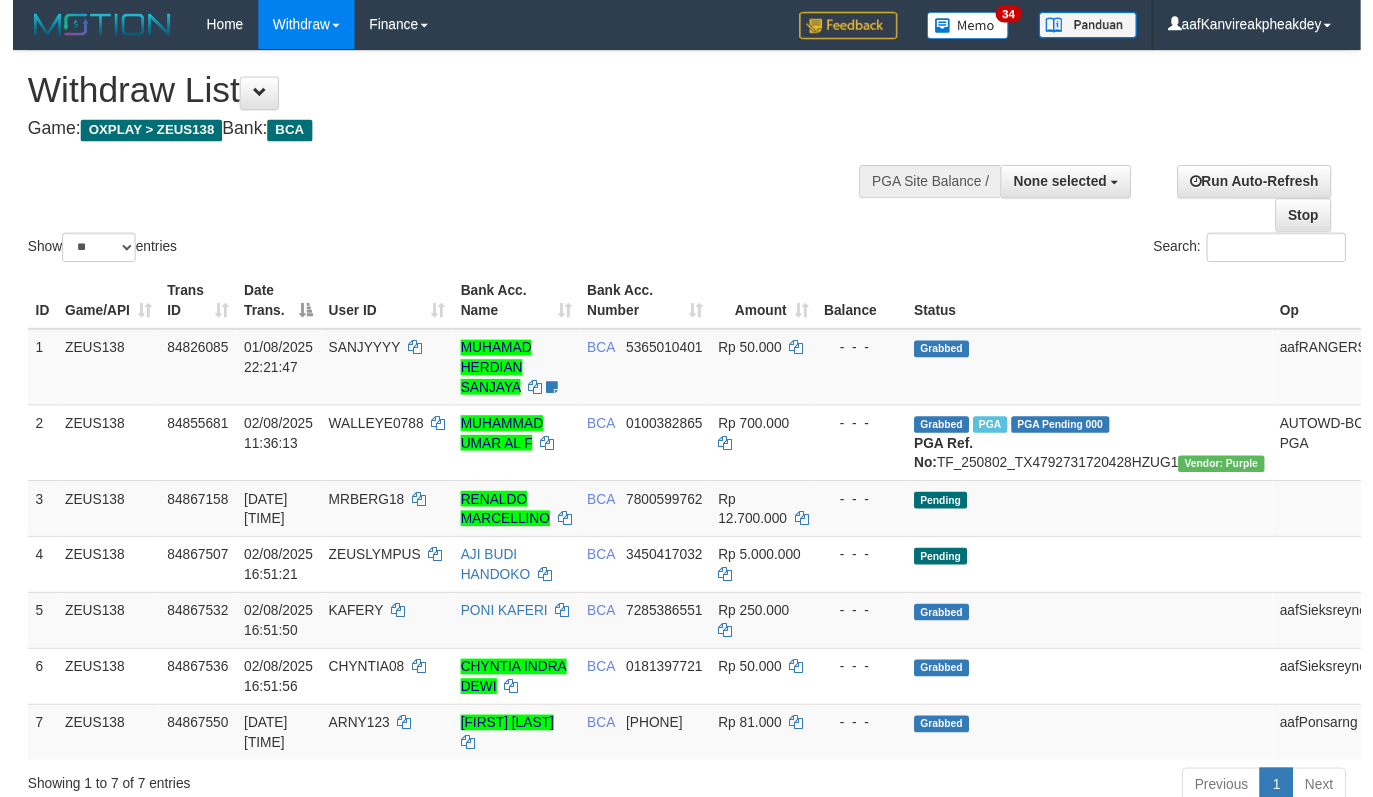 scroll, scrollTop: 142, scrollLeft: 0, axis: vertical 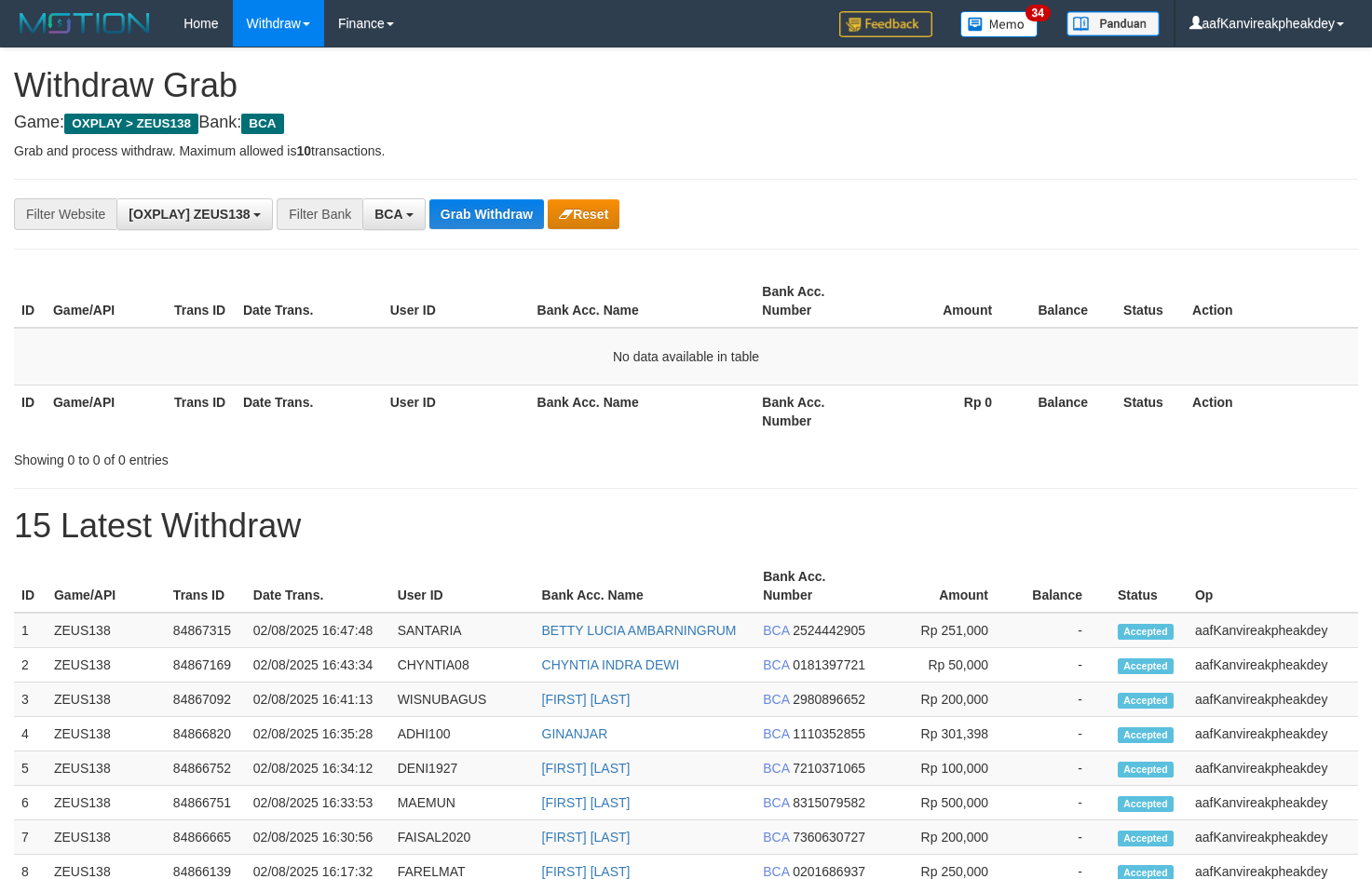 click on "Amount" at bounding box center [947, 301] 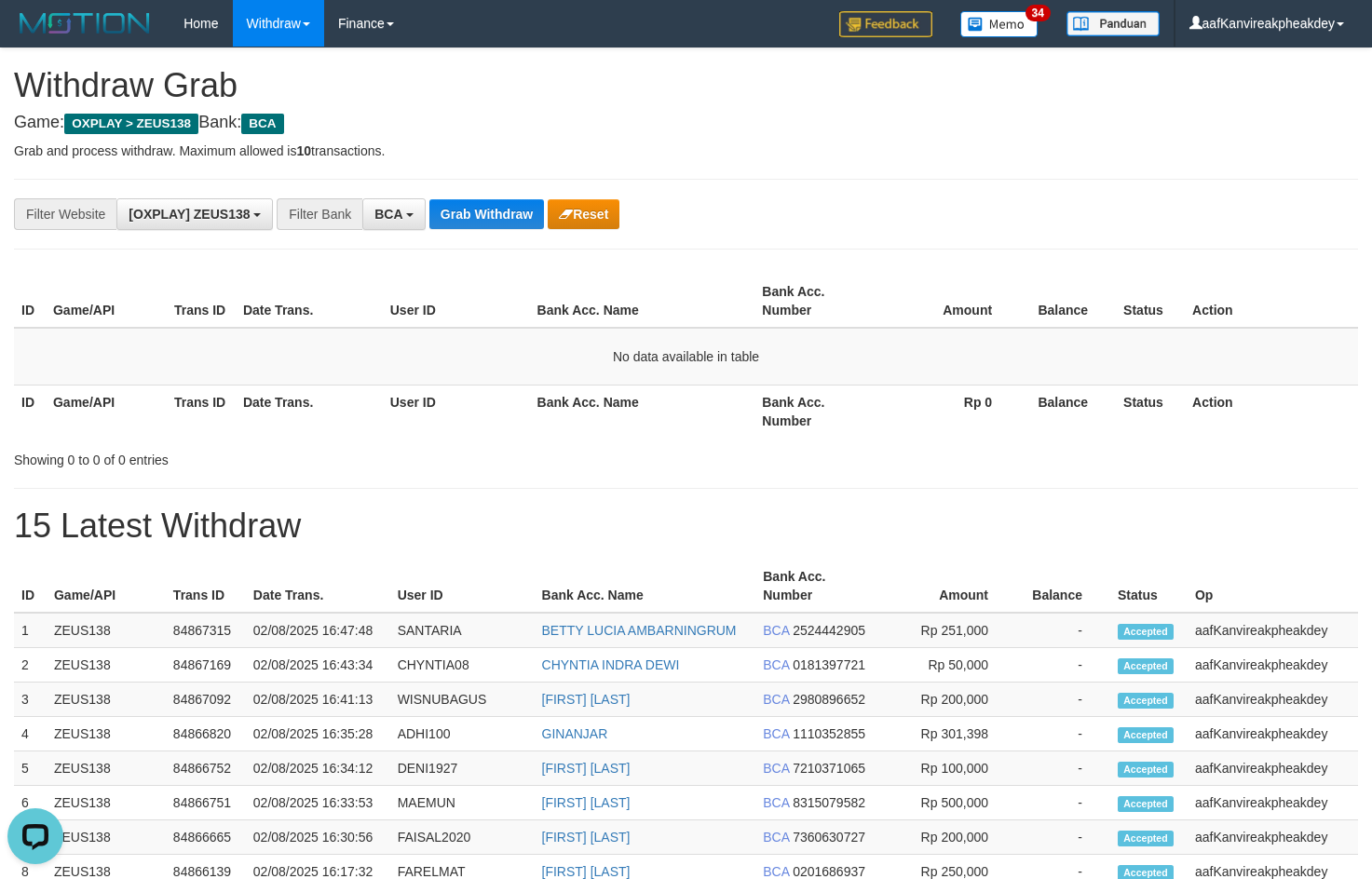 scroll, scrollTop: 0, scrollLeft: 0, axis: both 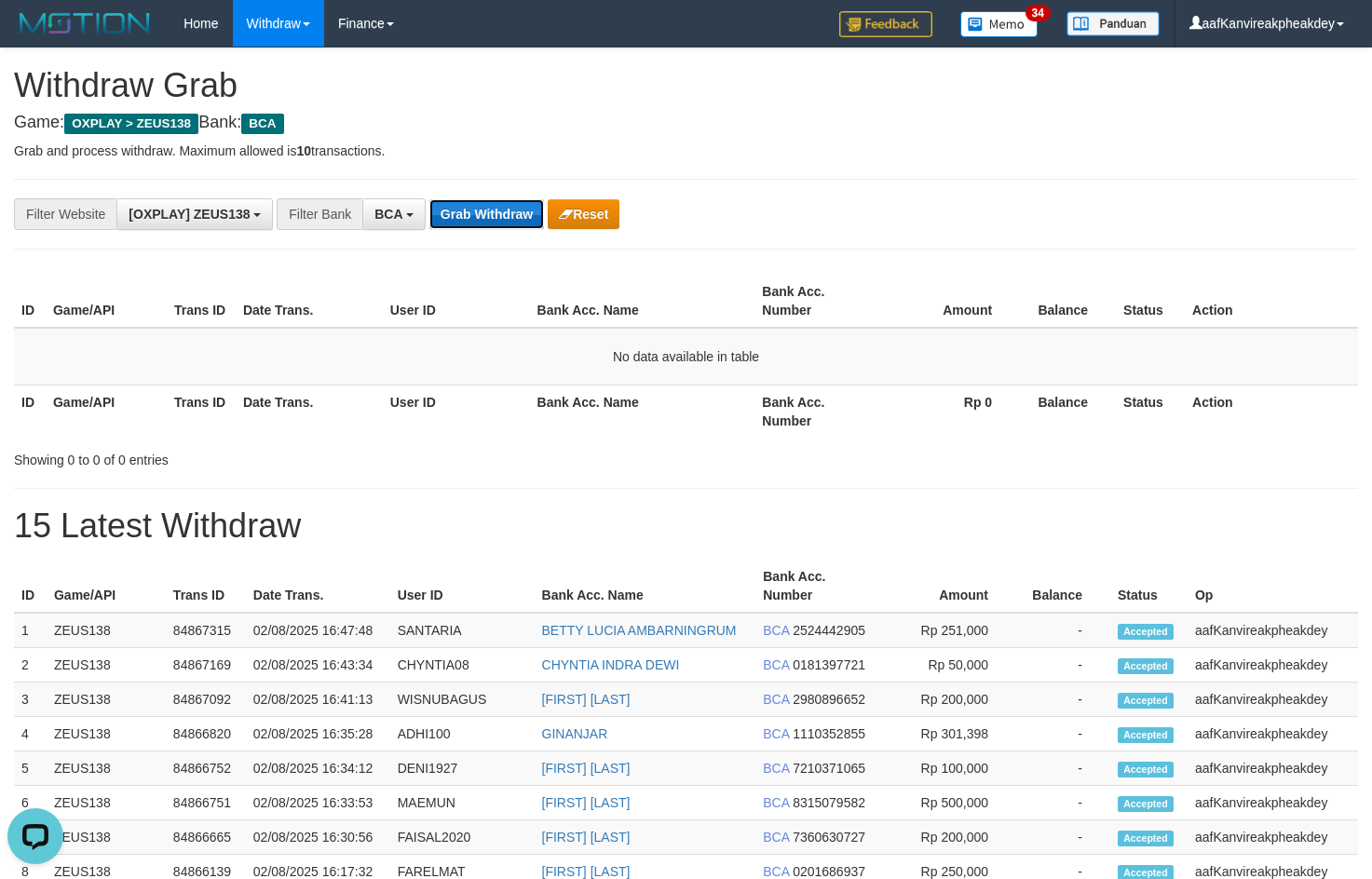 click on "Grab Withdraw" at bounding box center [486, 214] 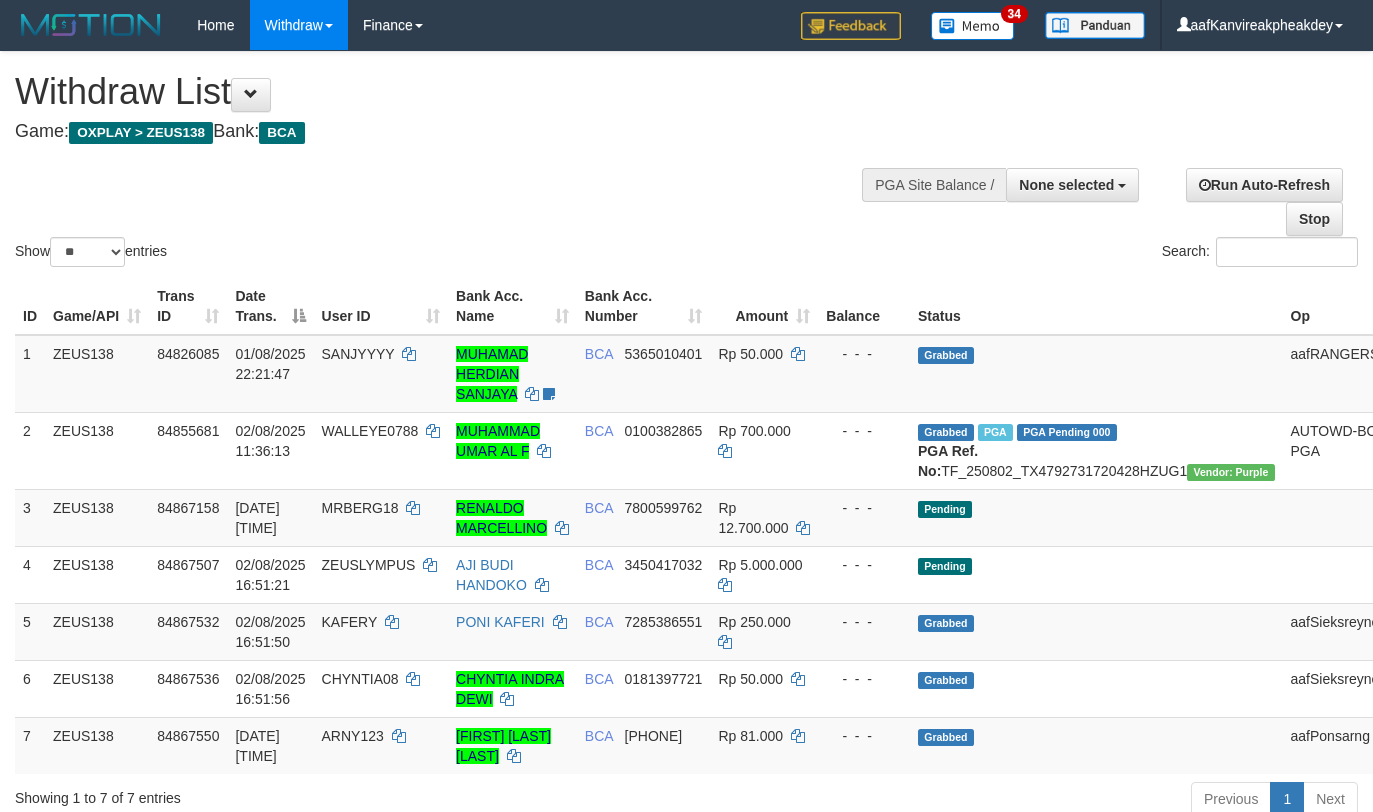 select 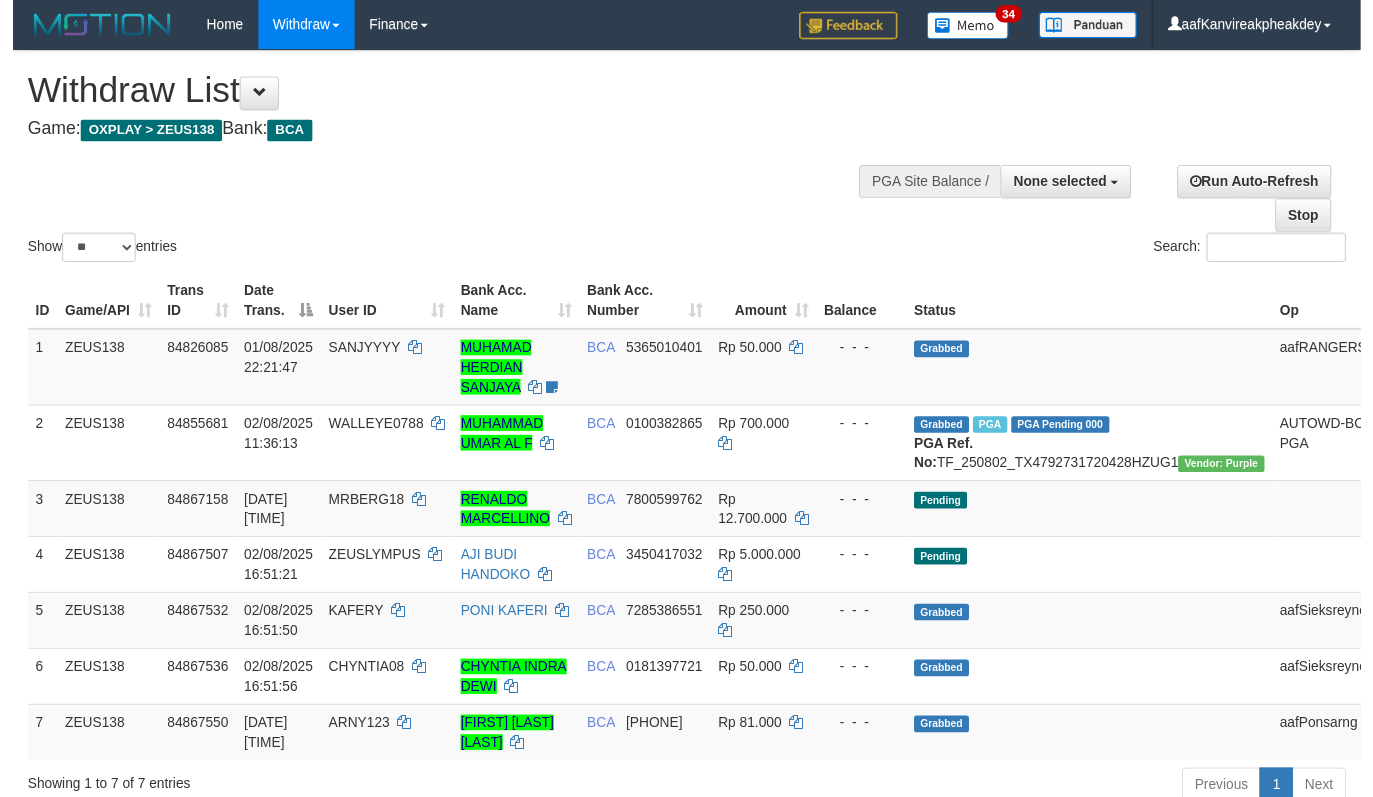 scroll, scrollTop: 0, scrollLeft: 0, axis: both 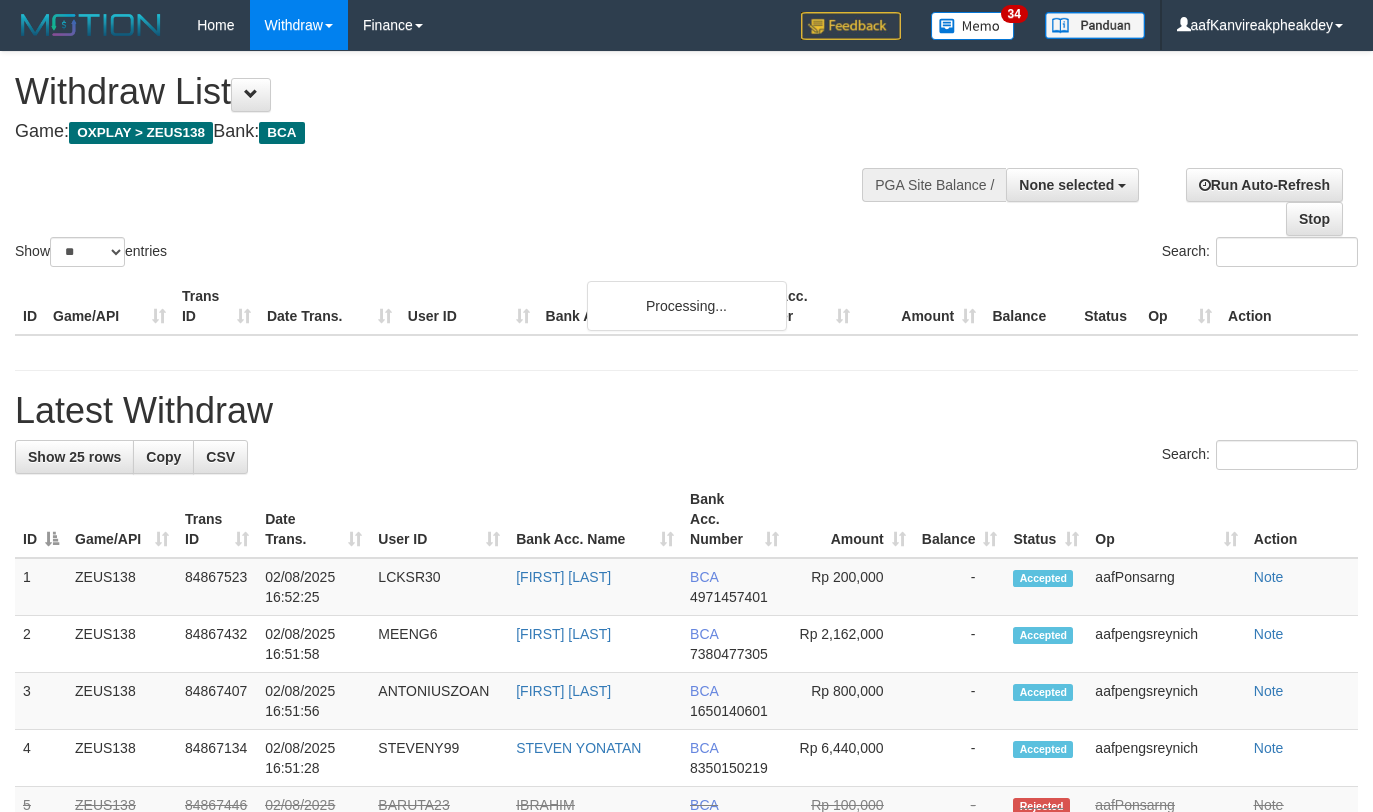 select 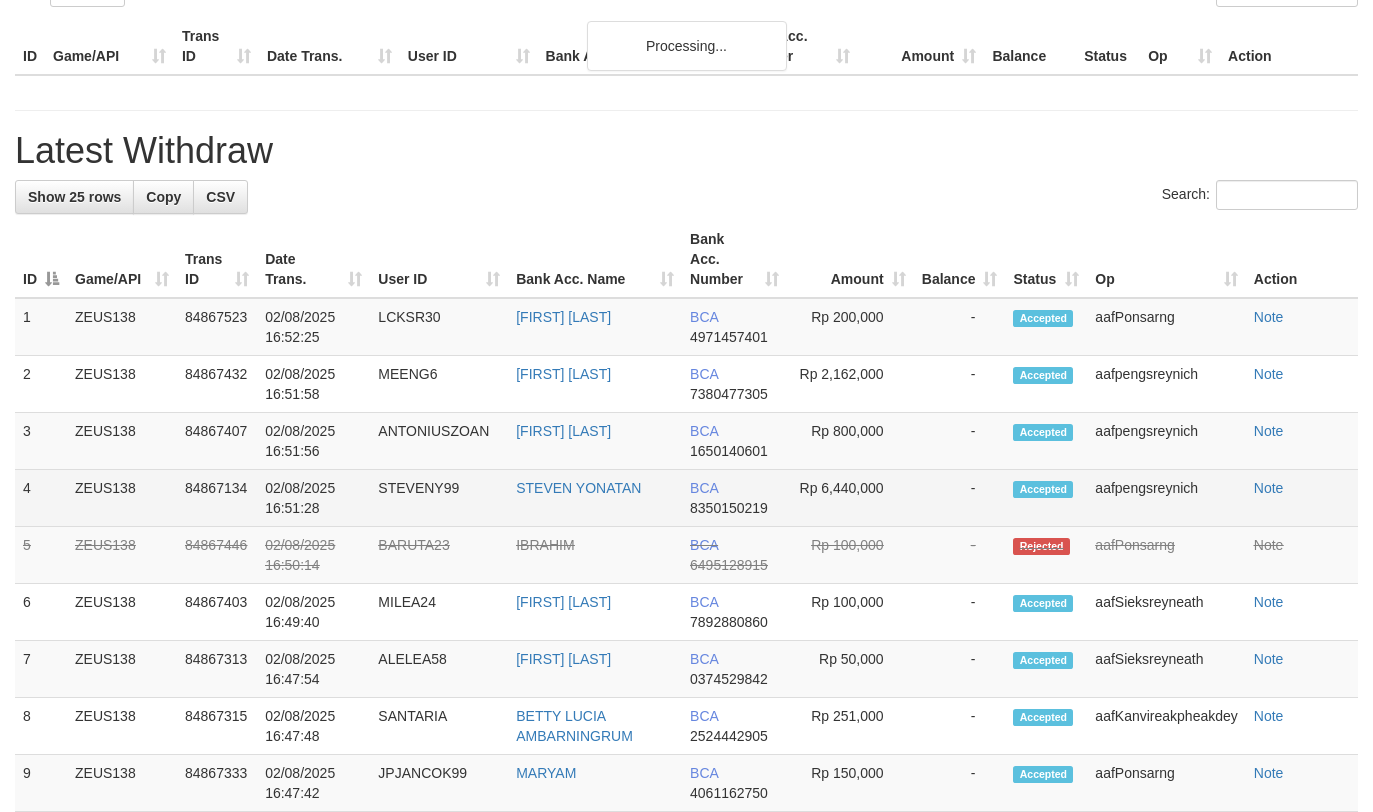 scroll, scrollTop: 333, scrollLeft: 0, axis: vertical 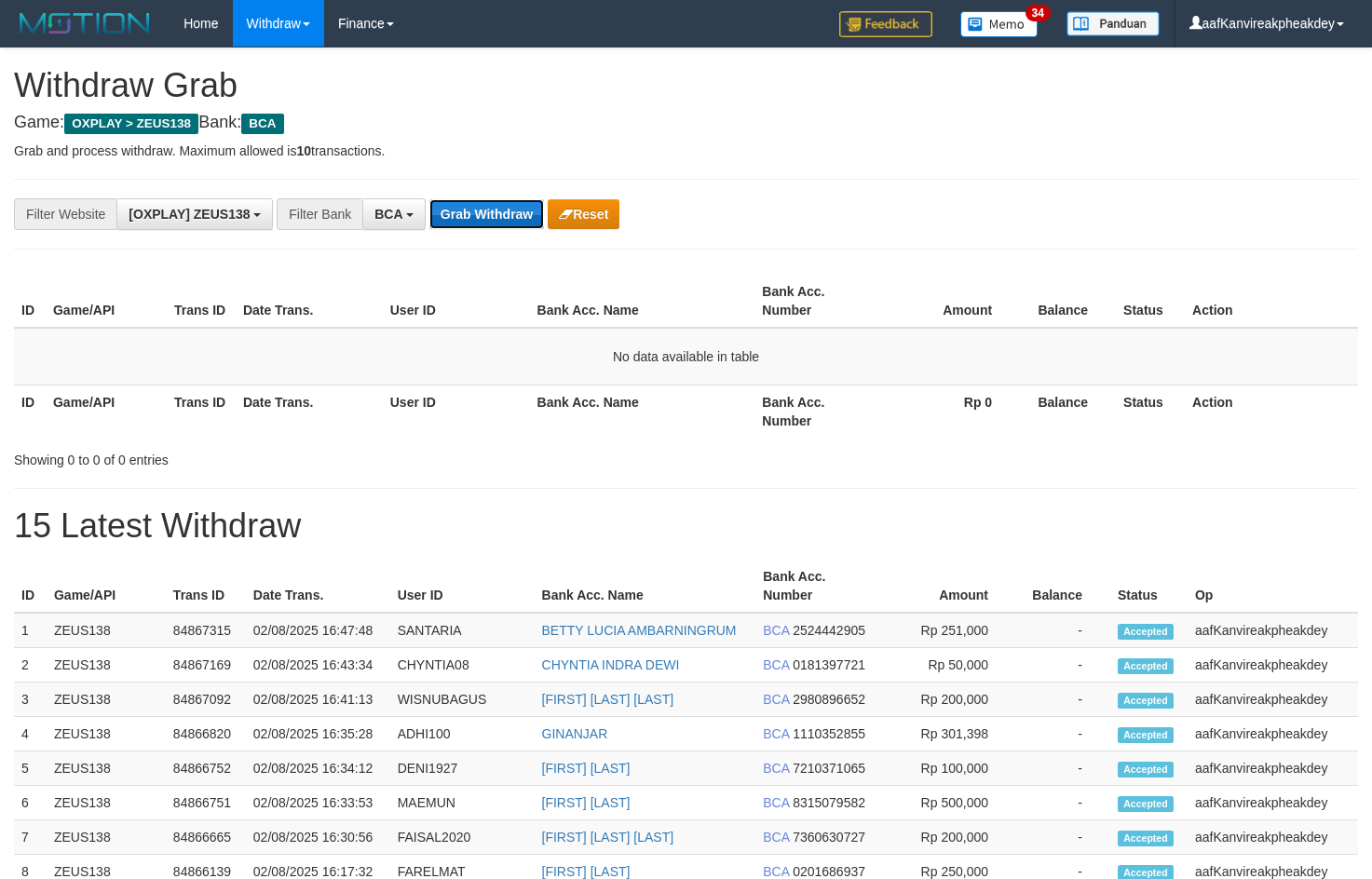 click on "Grab Withdraw" at bounding box center (486, 214) 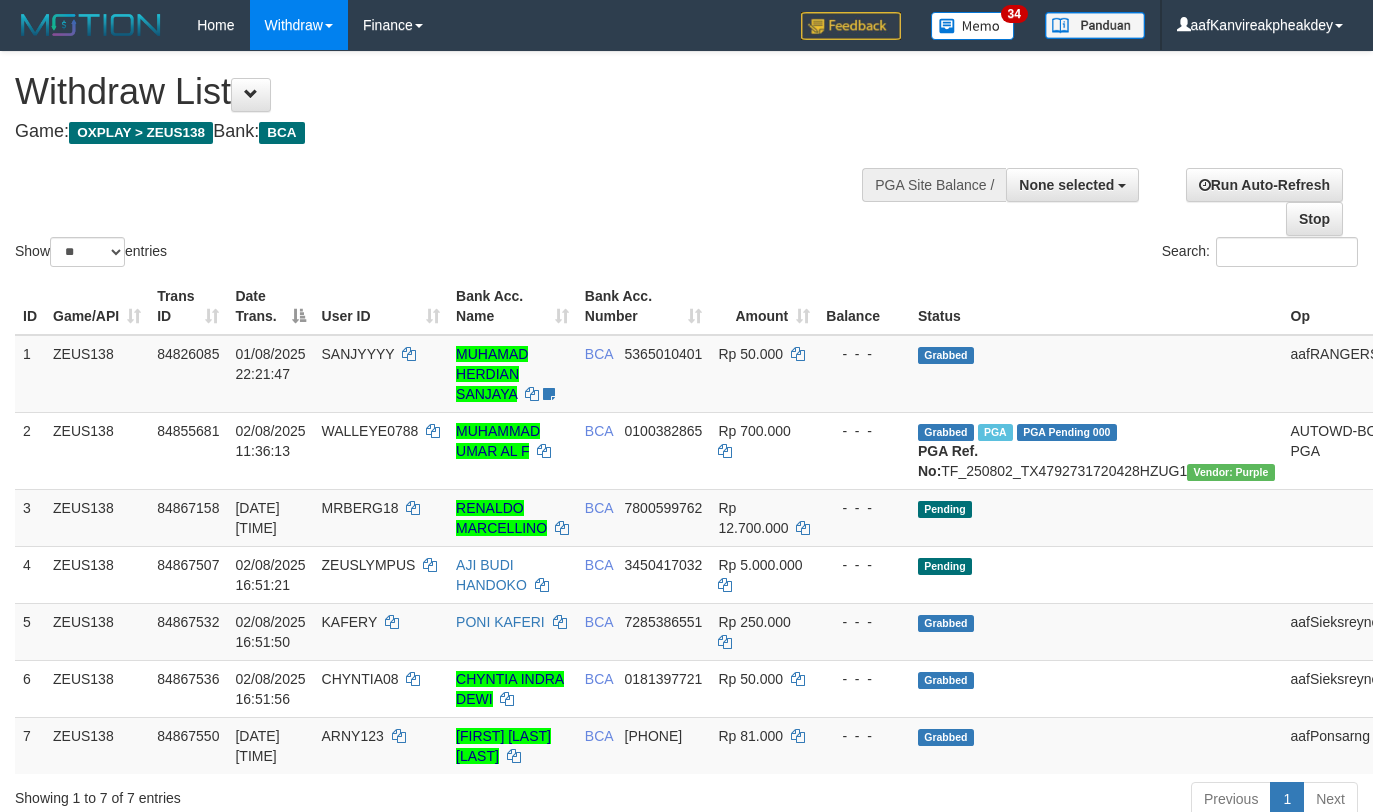 select 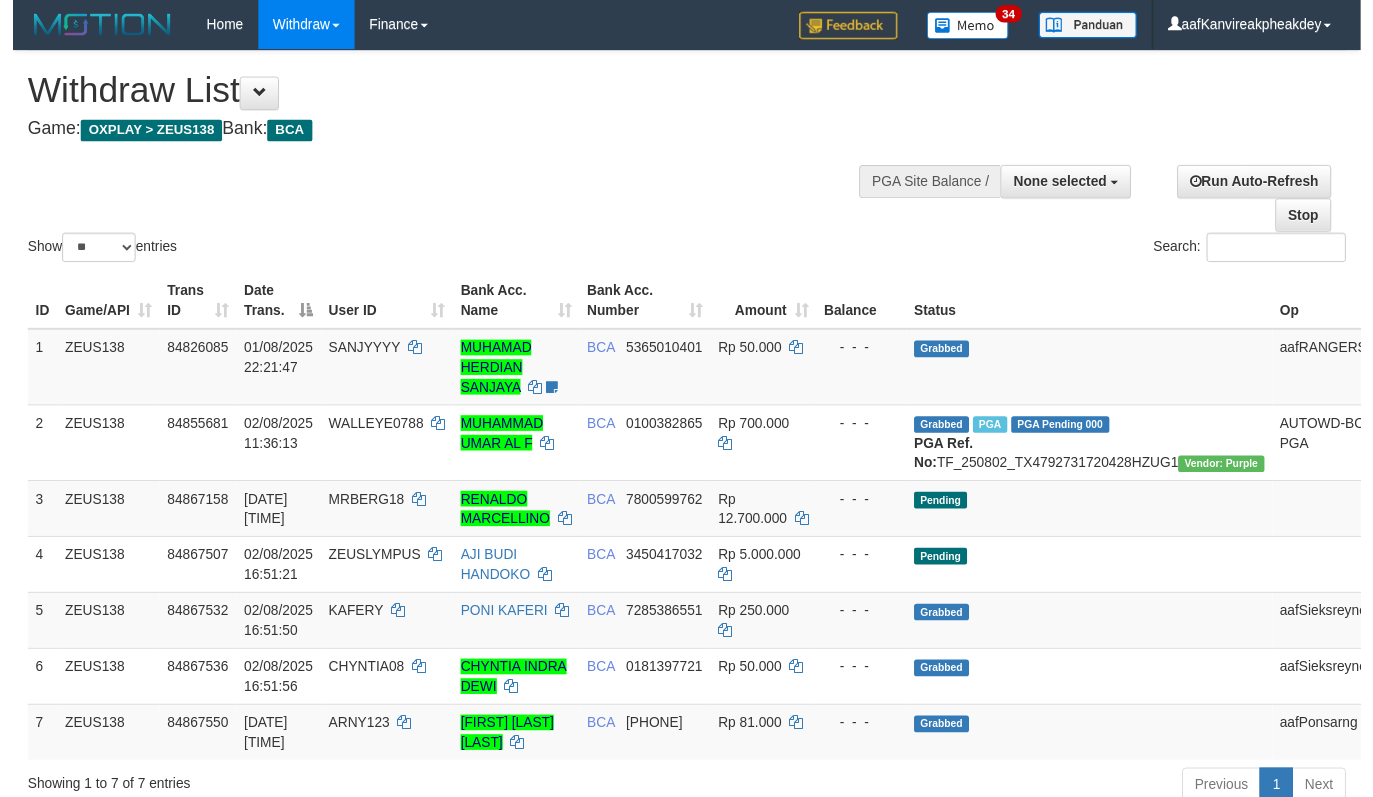 scroll, scrollTop: 292, scrollLeft: 0, axis: vertical 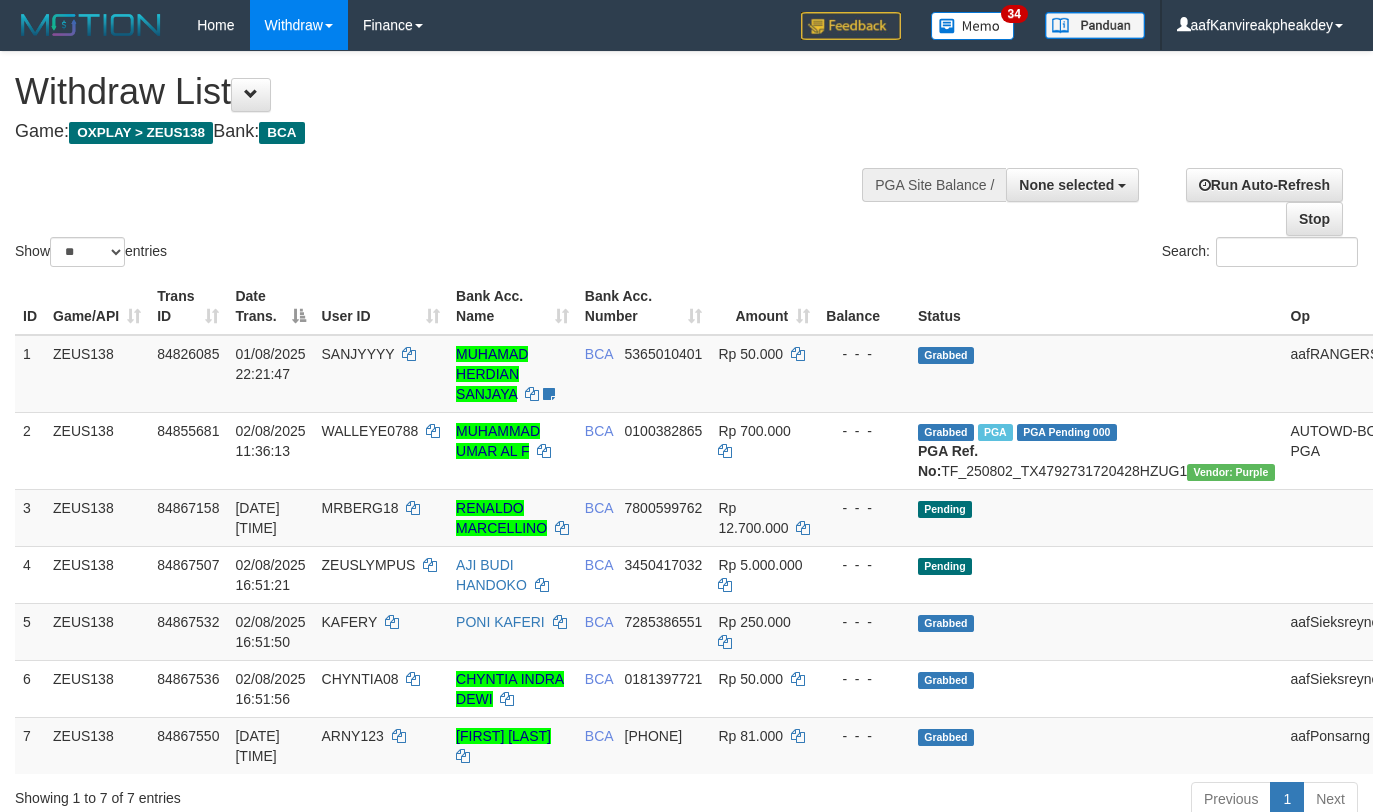 select 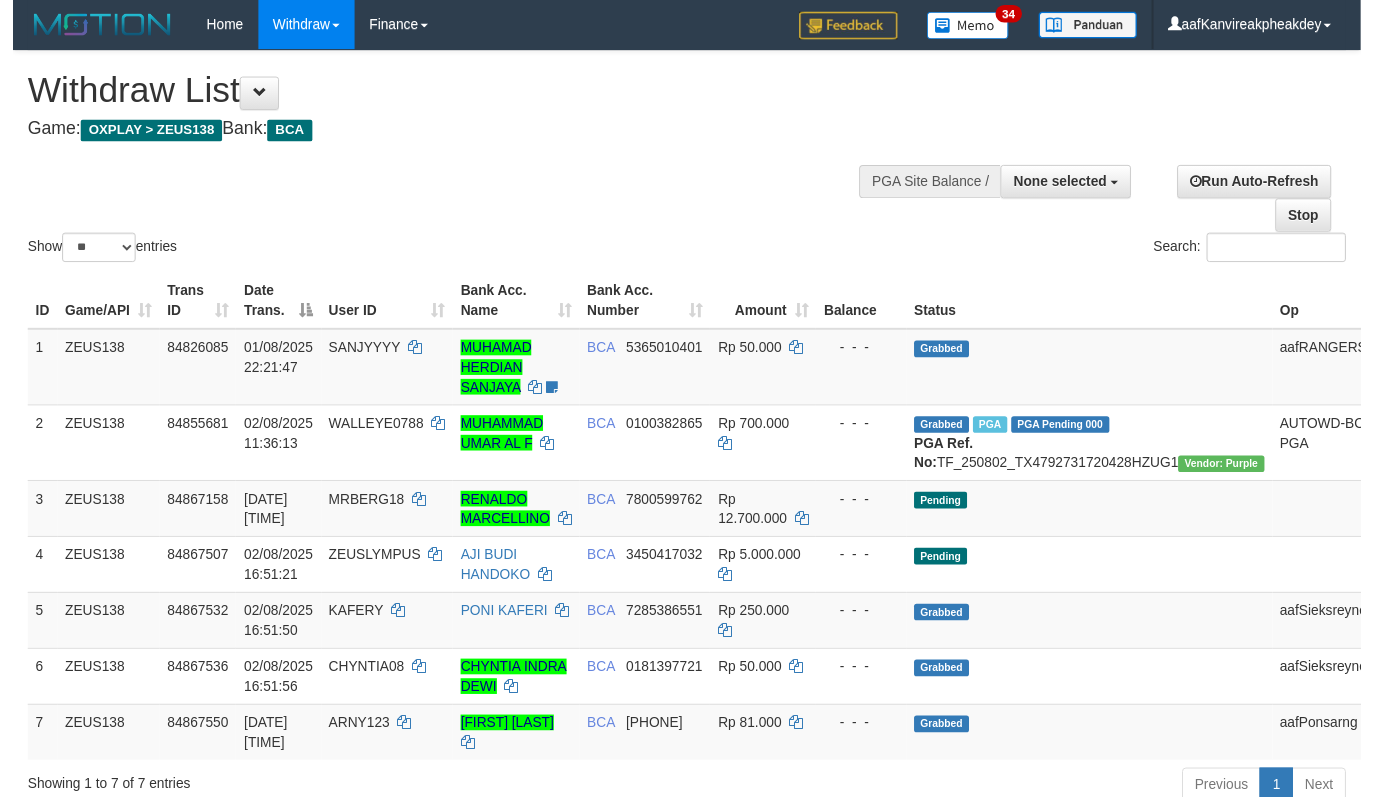 scroll, scrollTop: 292, scrollLeft: 0, axis: vertical 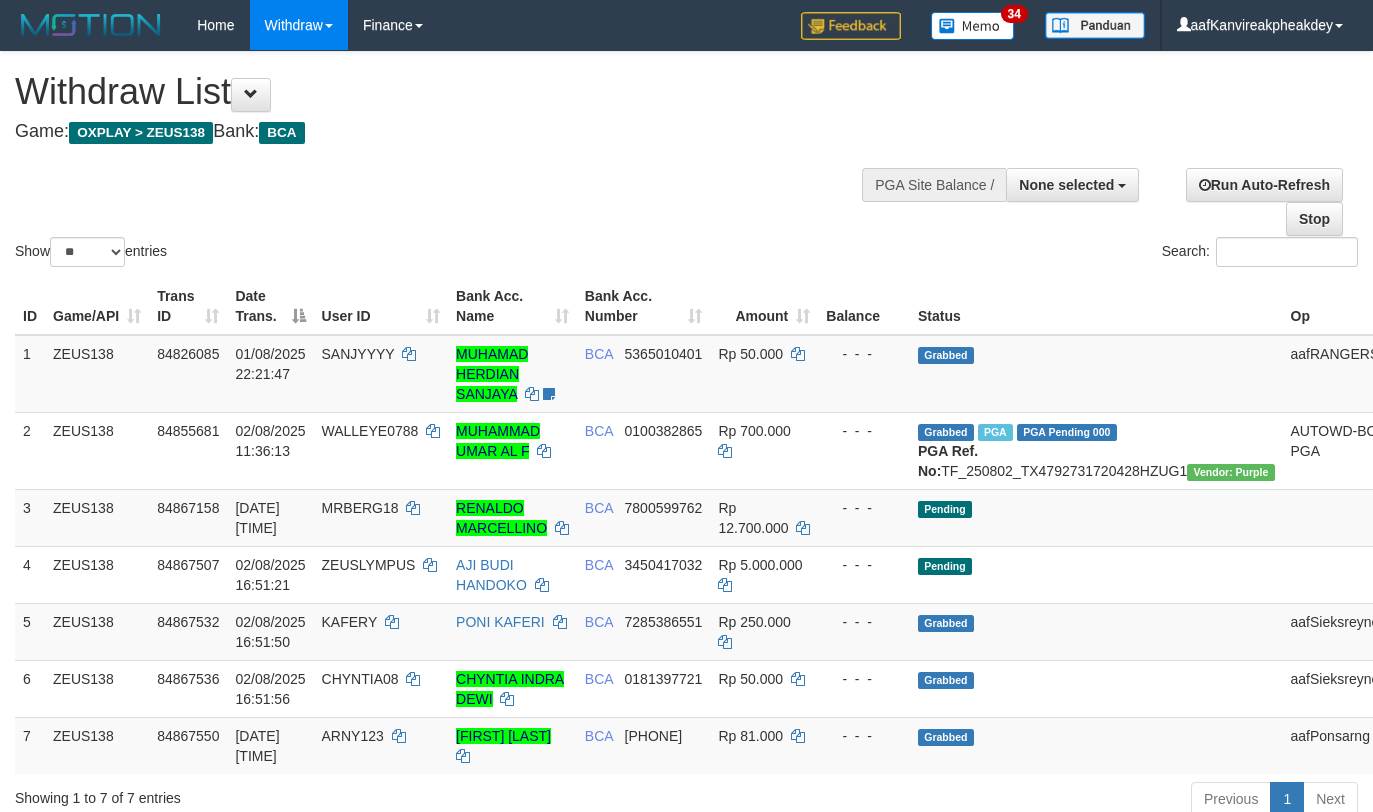 select 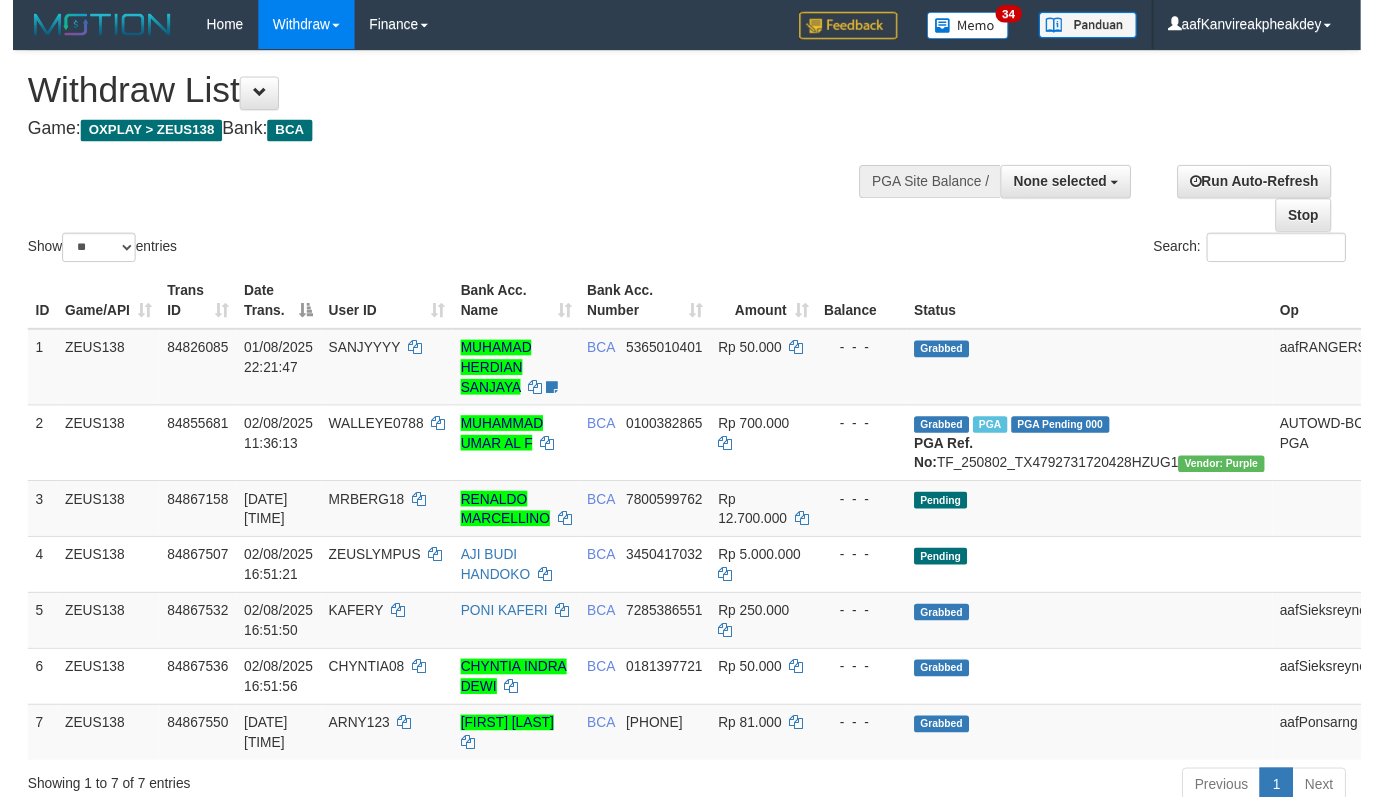 scroll, scrollTop: 292, scrollLeft: 0, axis: vertical 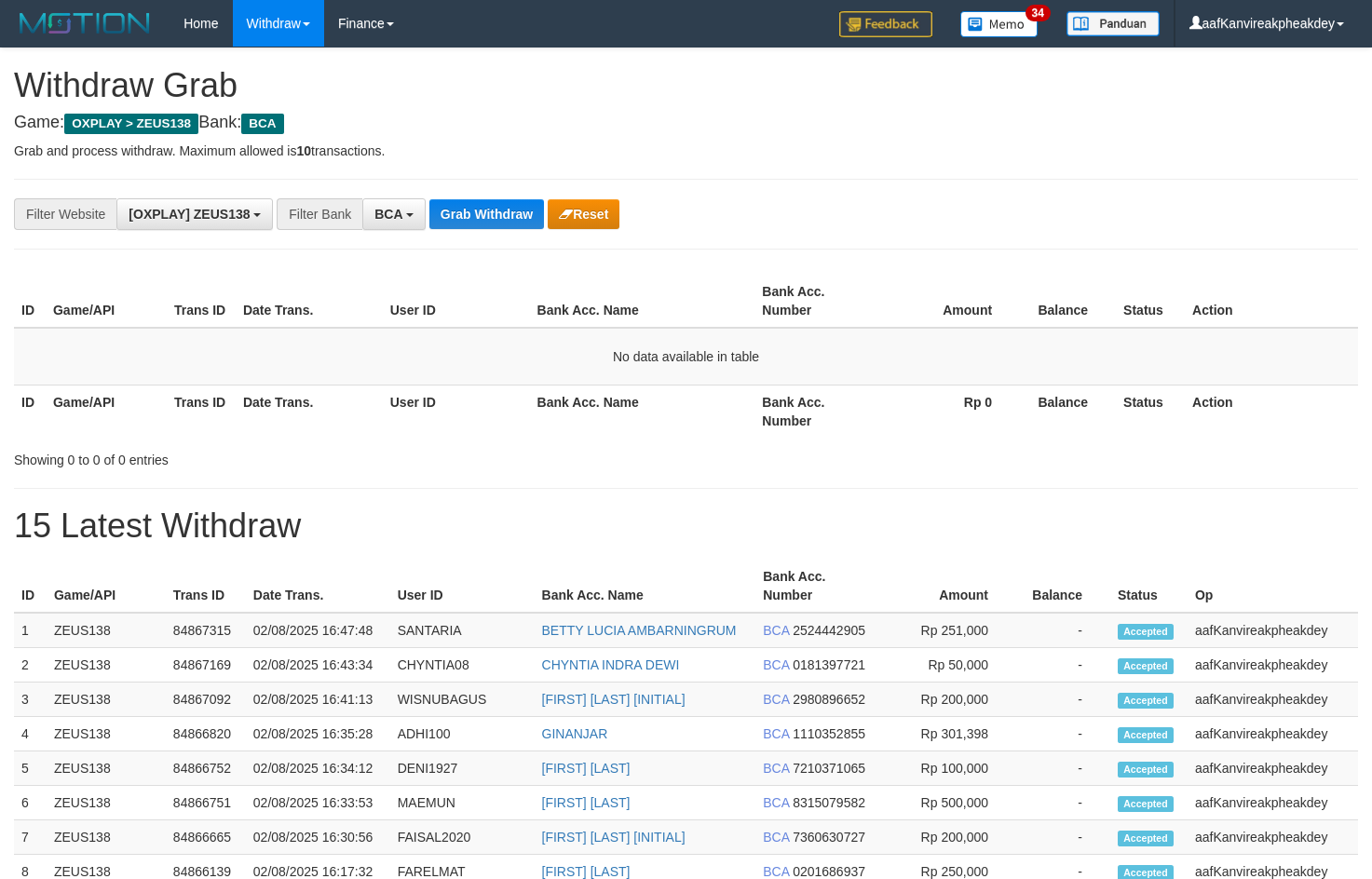 click on "Grab Withdraw" at bounding box center [486, 214] 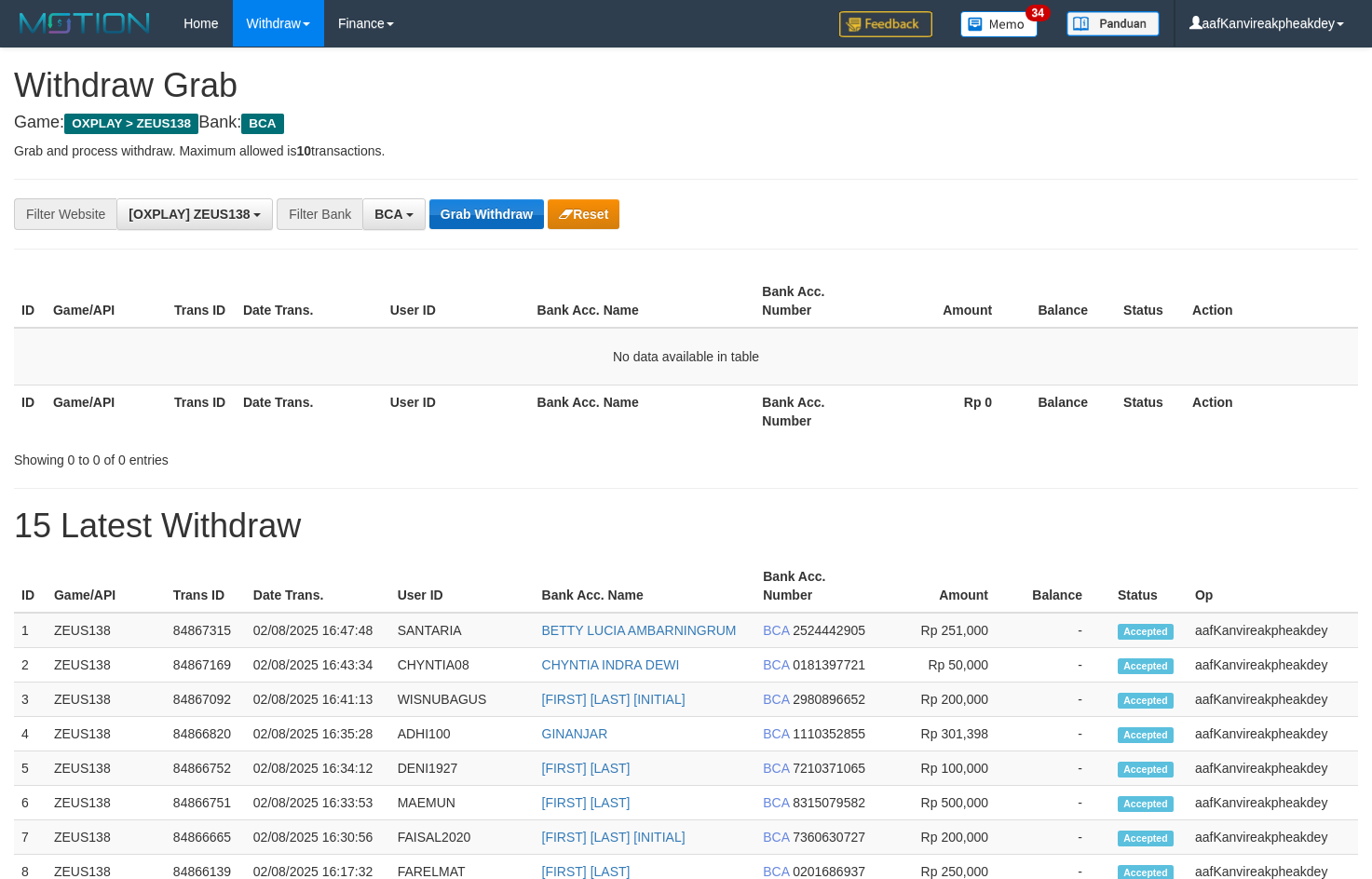 drag, startPoint x: 0, startPoint y: 0, endPoint x: 482, endPoint y: 204, distance: 523.3928 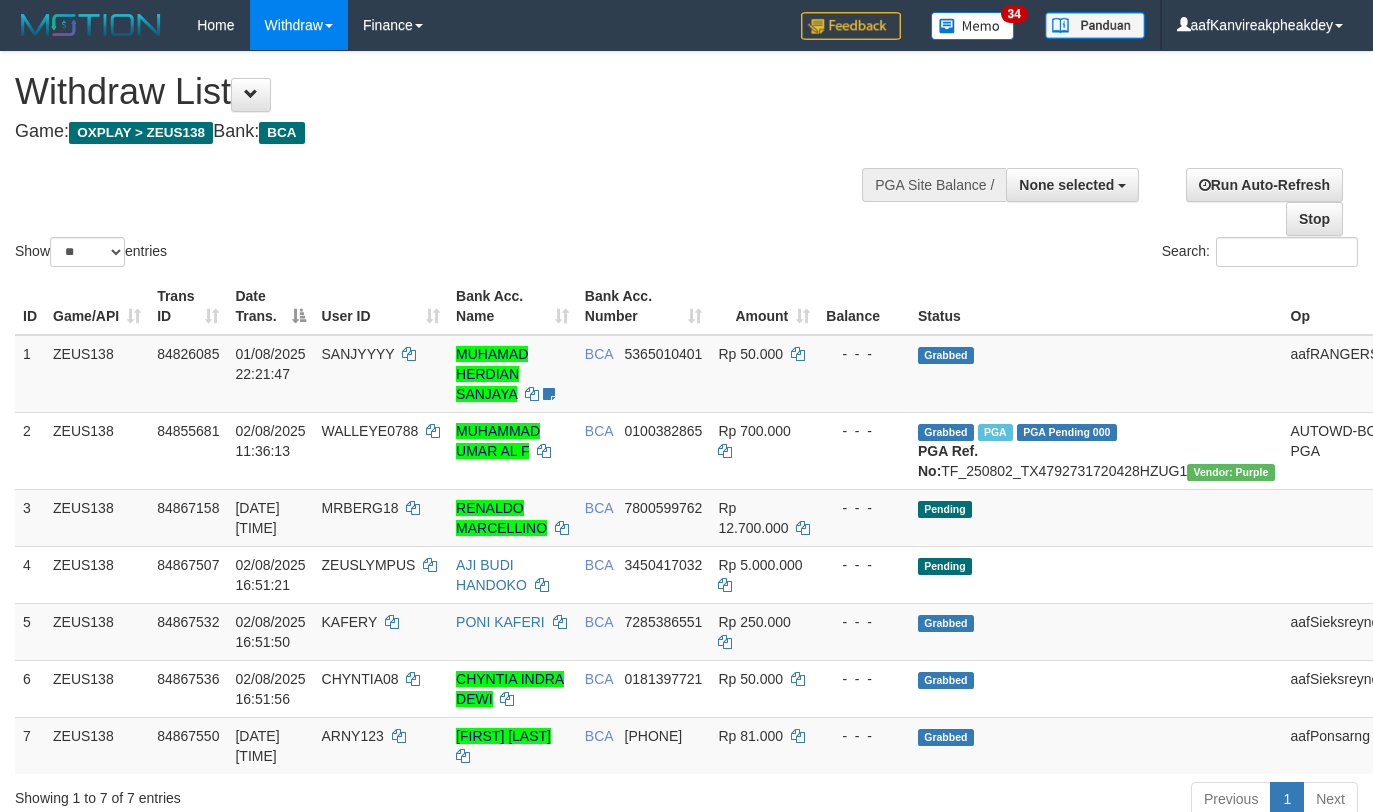 select 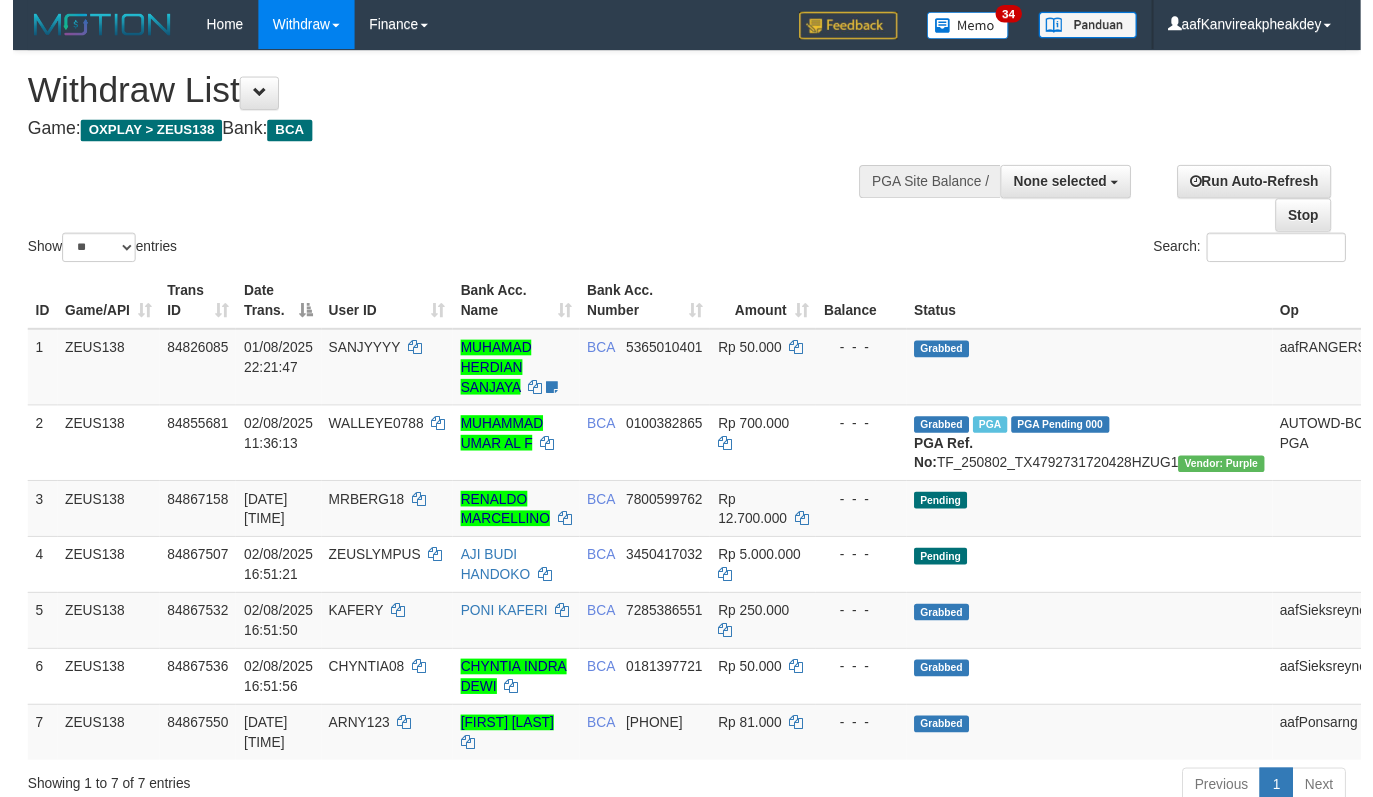 scroll, scrollTop: 292, scrollLeft: 0, axis: vertical 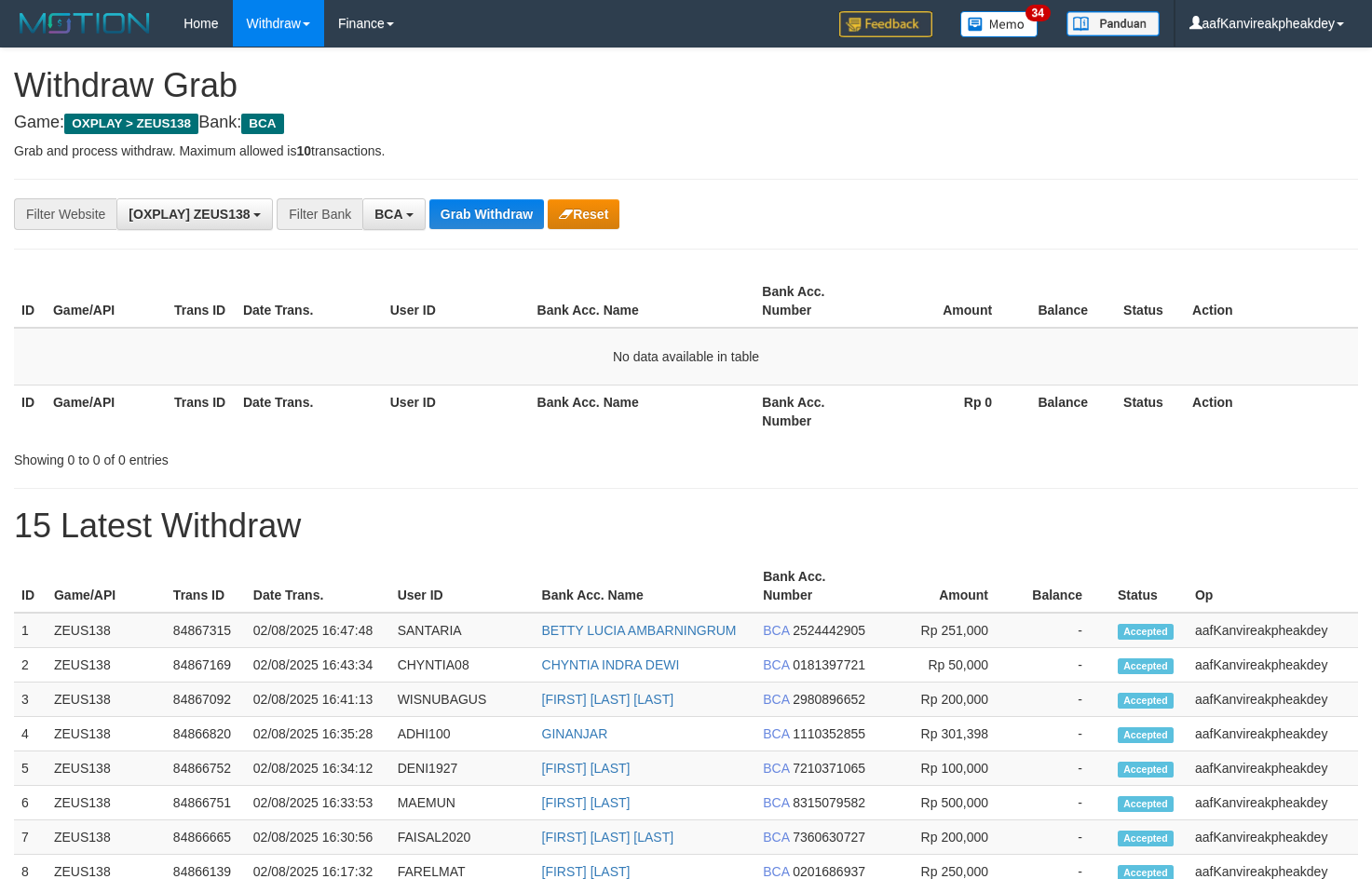 click on "Grab Withdraw" at bounding box center [486, 214] 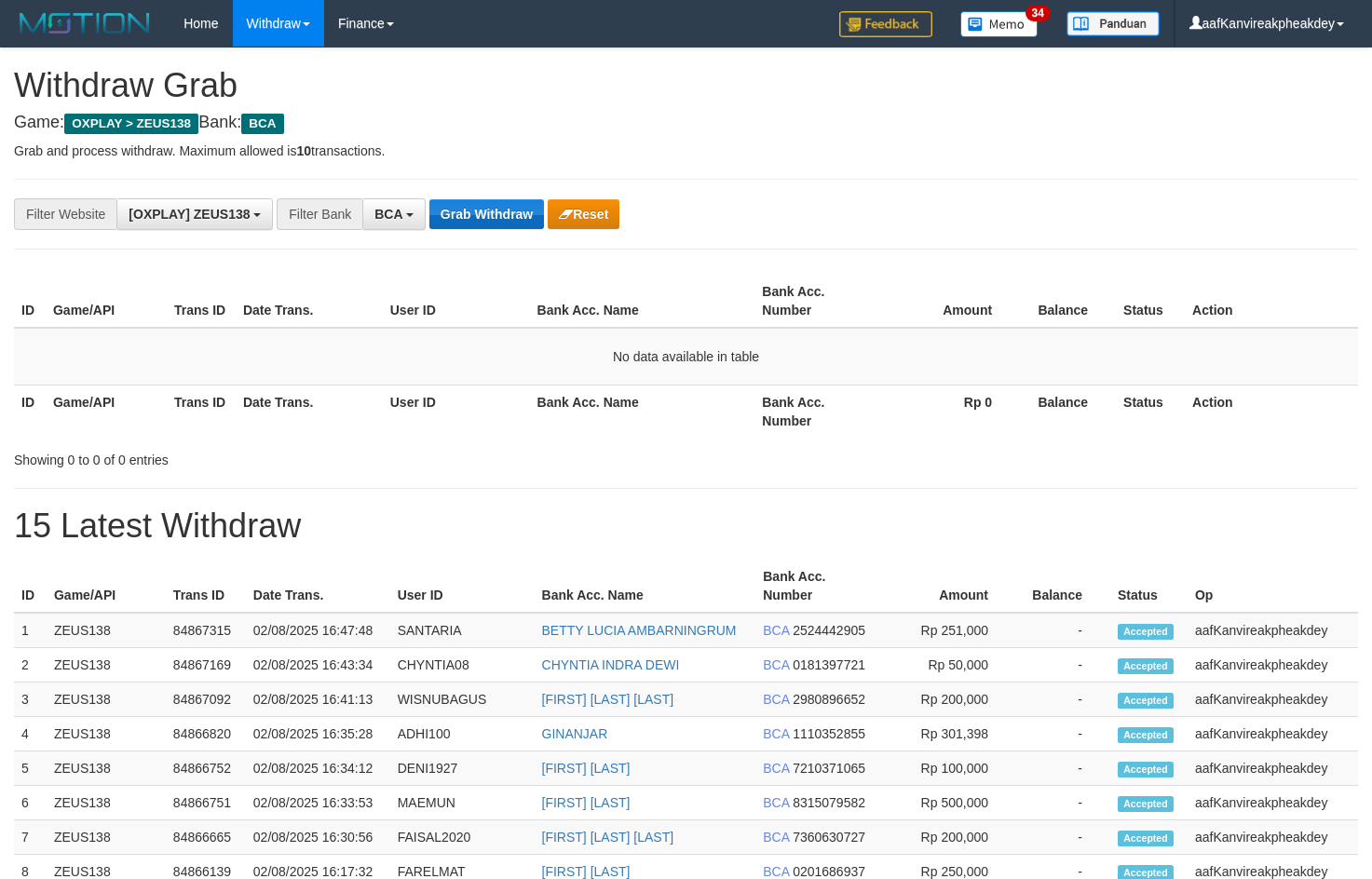 click on "Grab Withdraw" at bounding box center [486, 214] 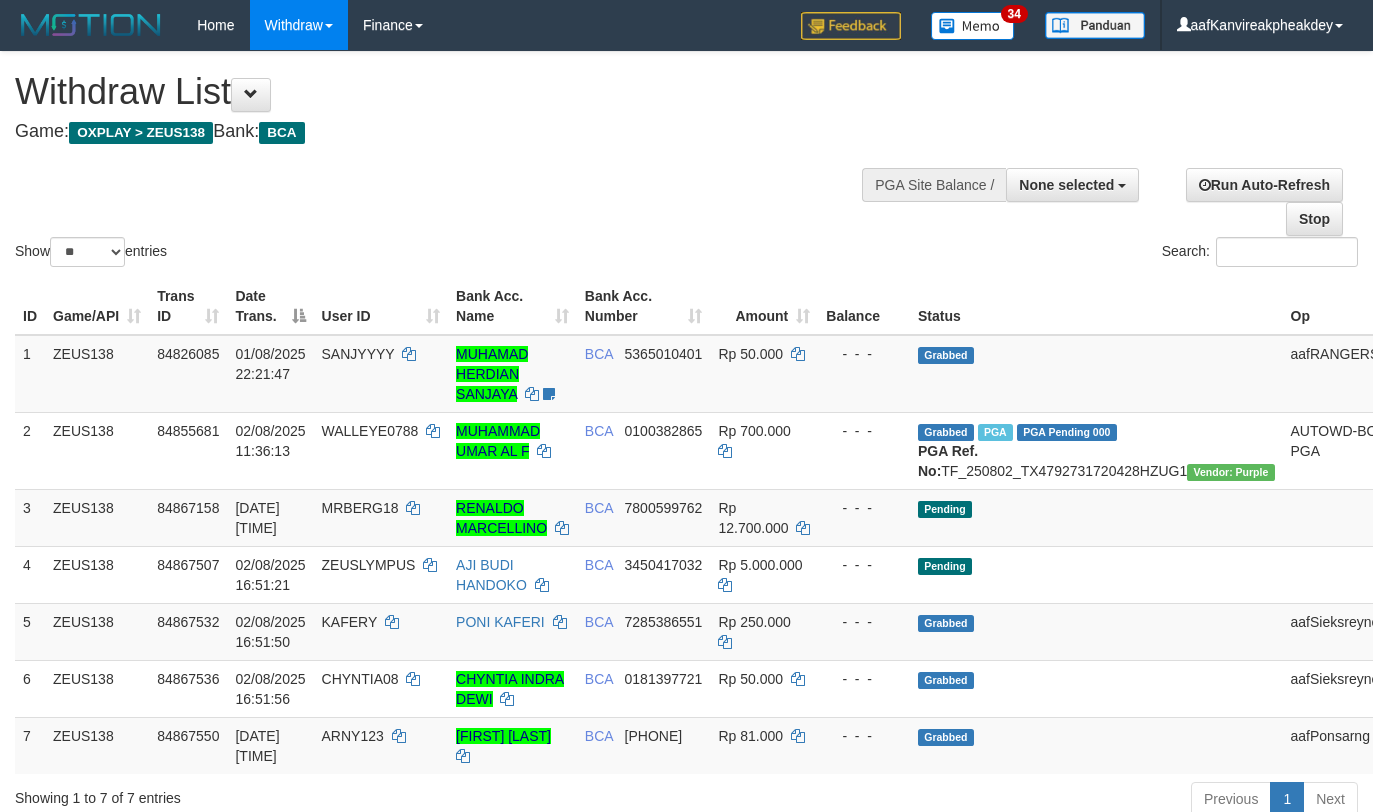 select 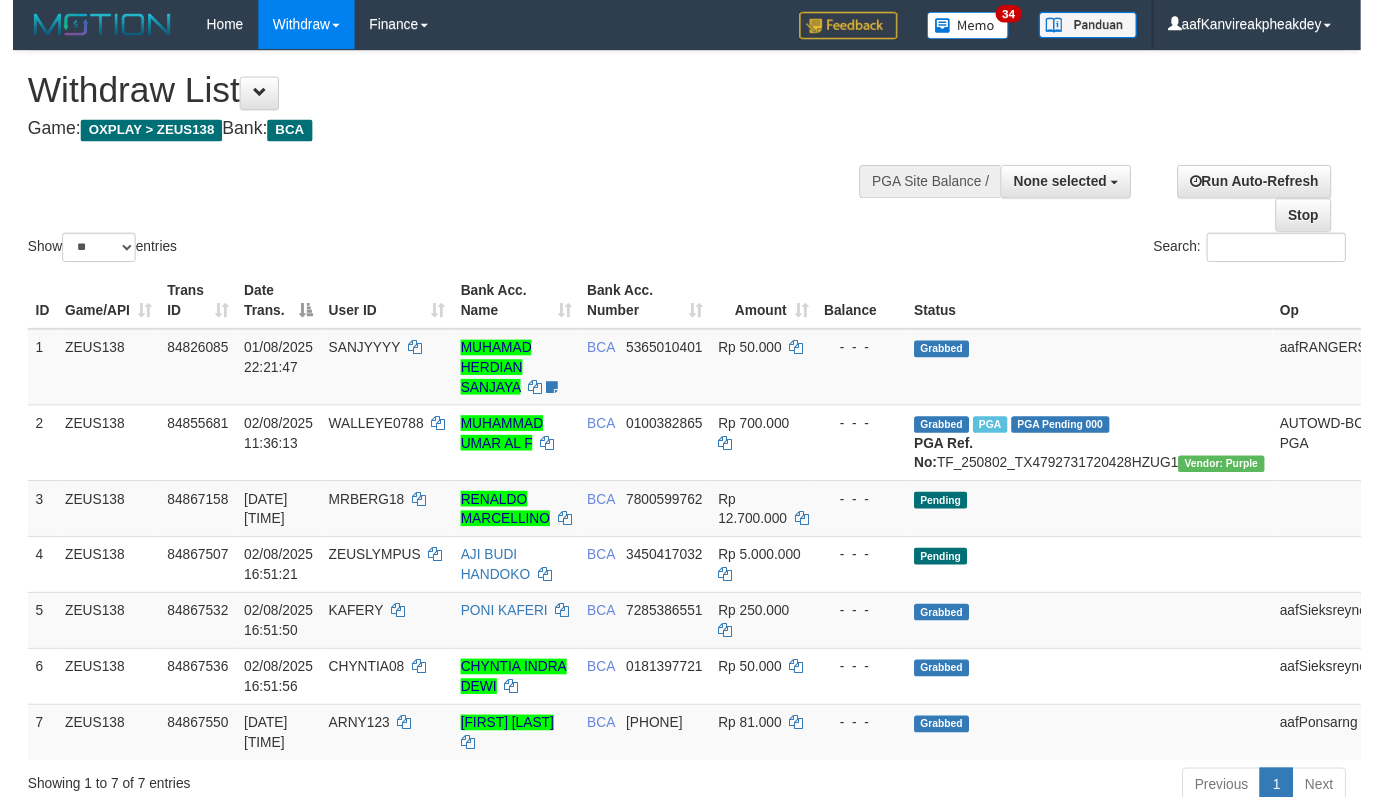 scroll, scrollTop: 431, scrollLeft: 0, axis: vertical 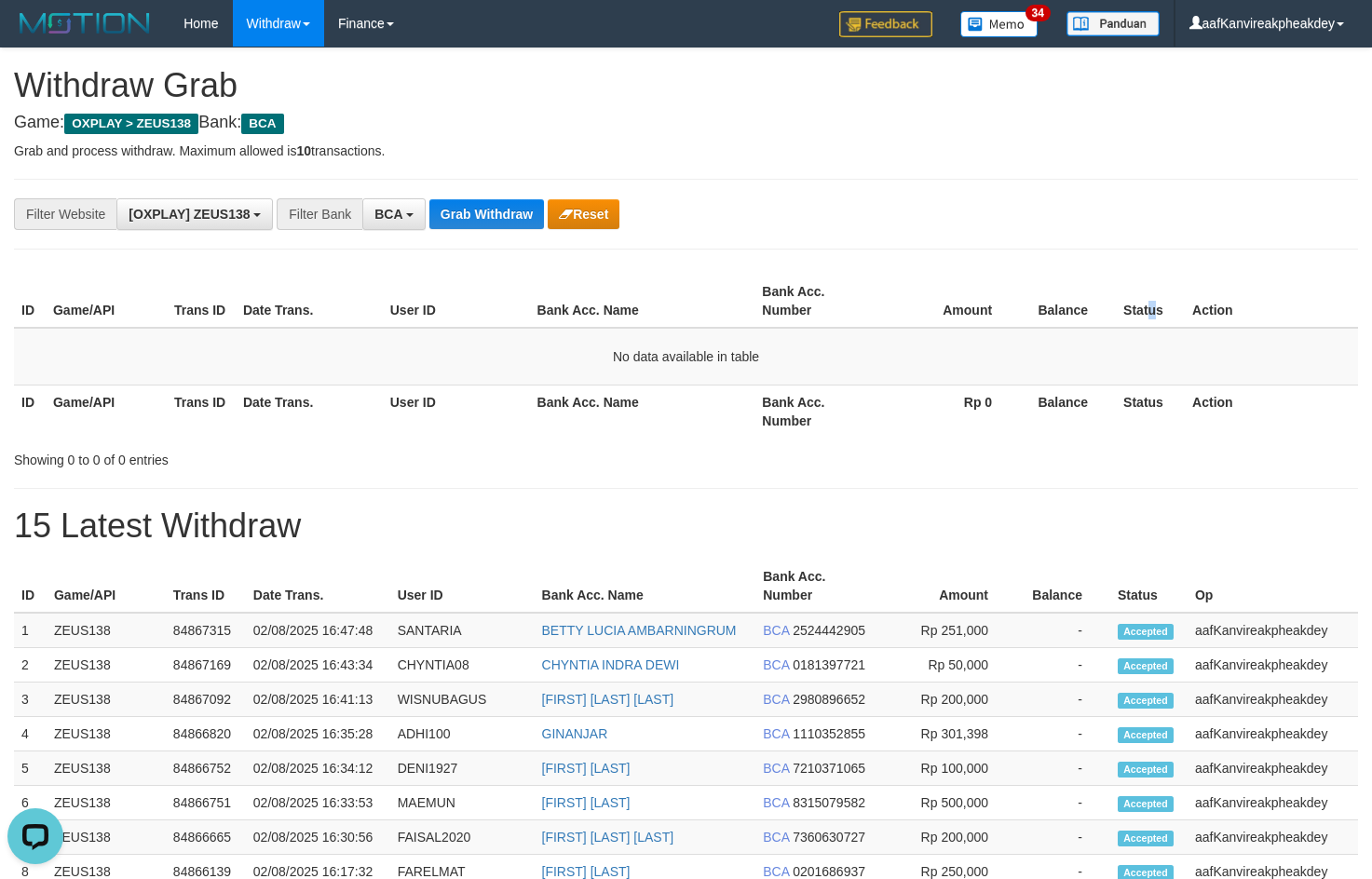 drag, startPoint x: 1152, startPoint y: 318, endPoint x: 1382, endPoint y: 252, distance: 239.28226 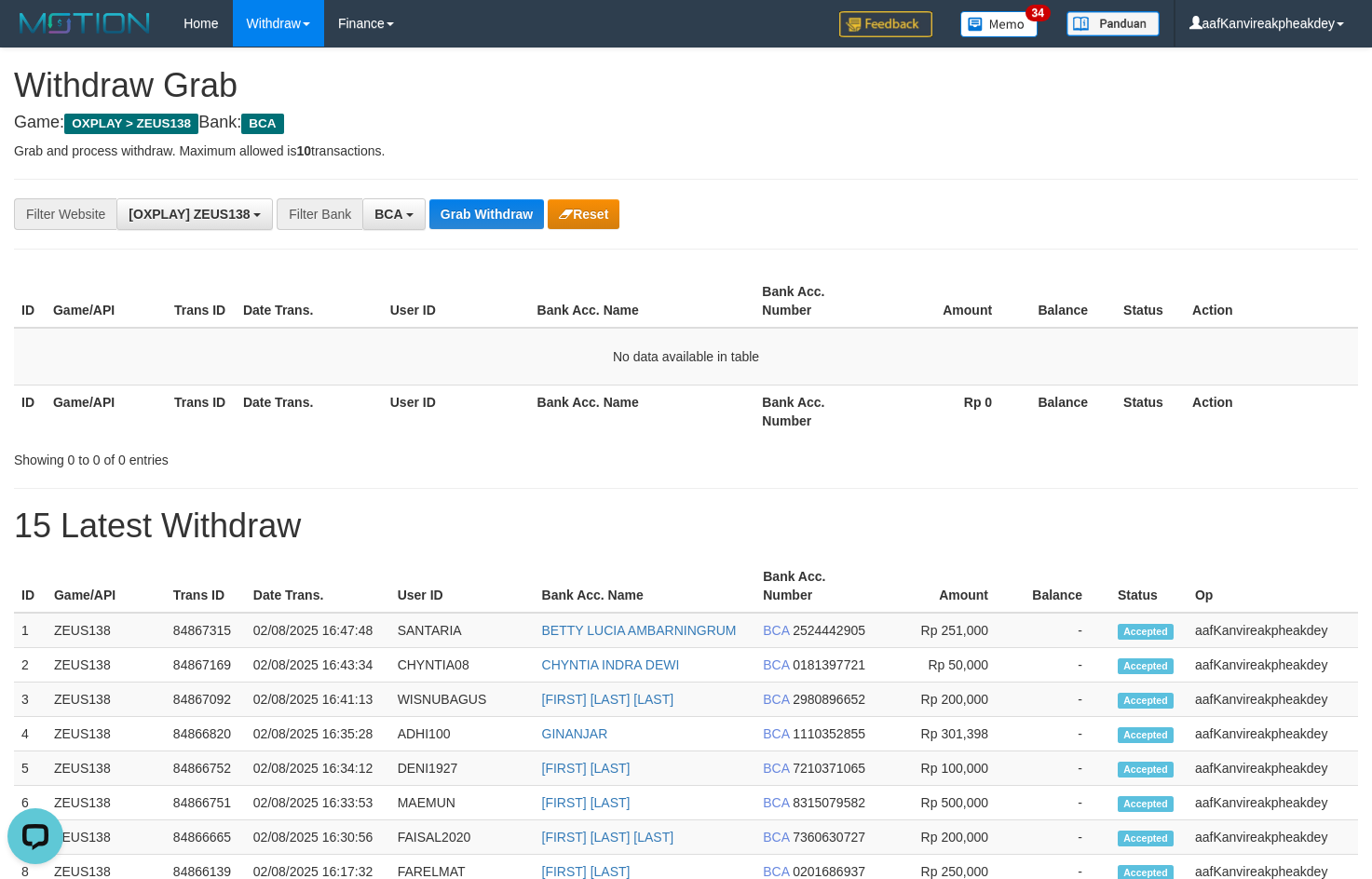 click on "**********" at bounding box center [686, 214] 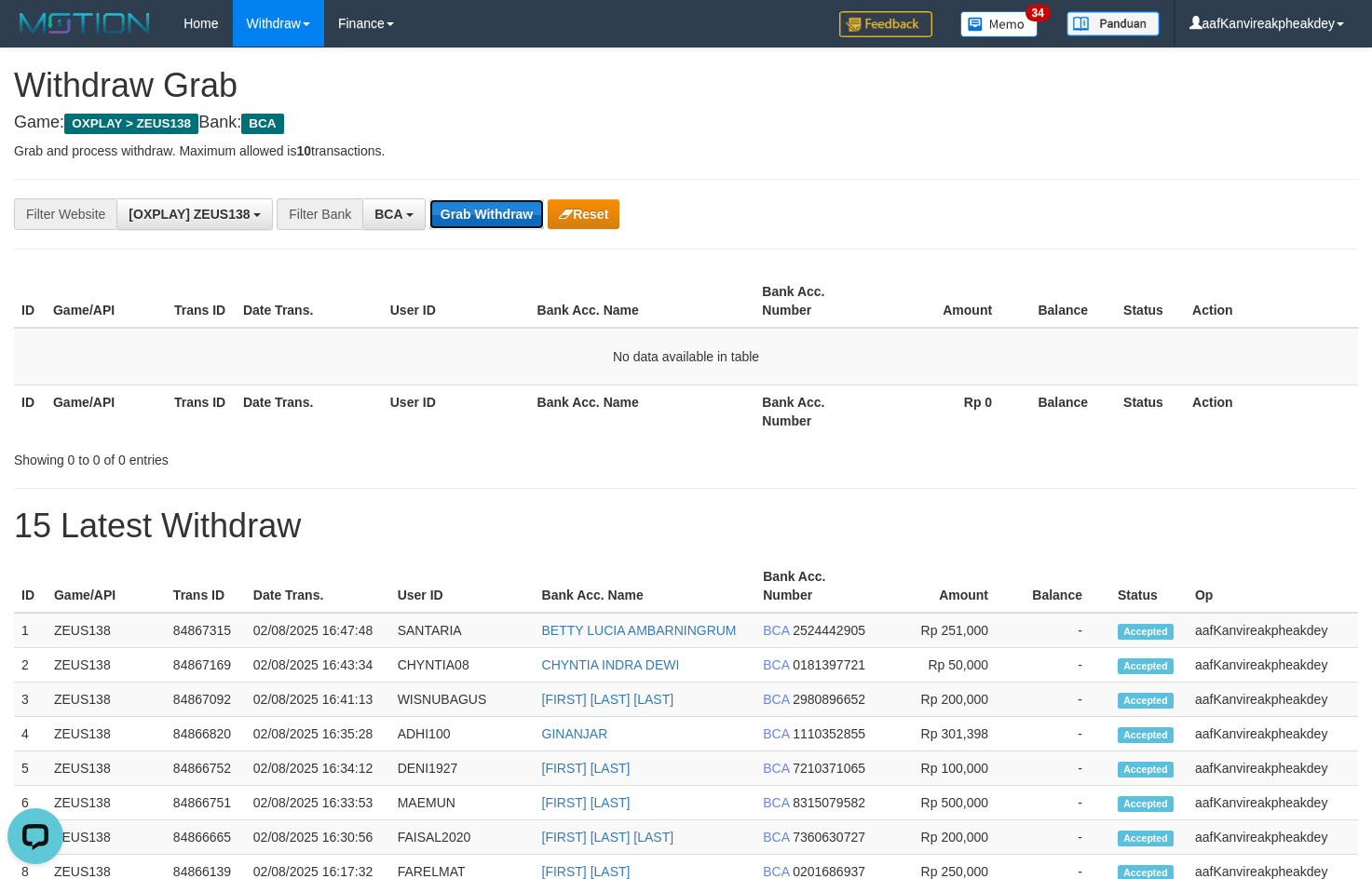 click on "Grab Withdraw" at bounding box center [486, 214] 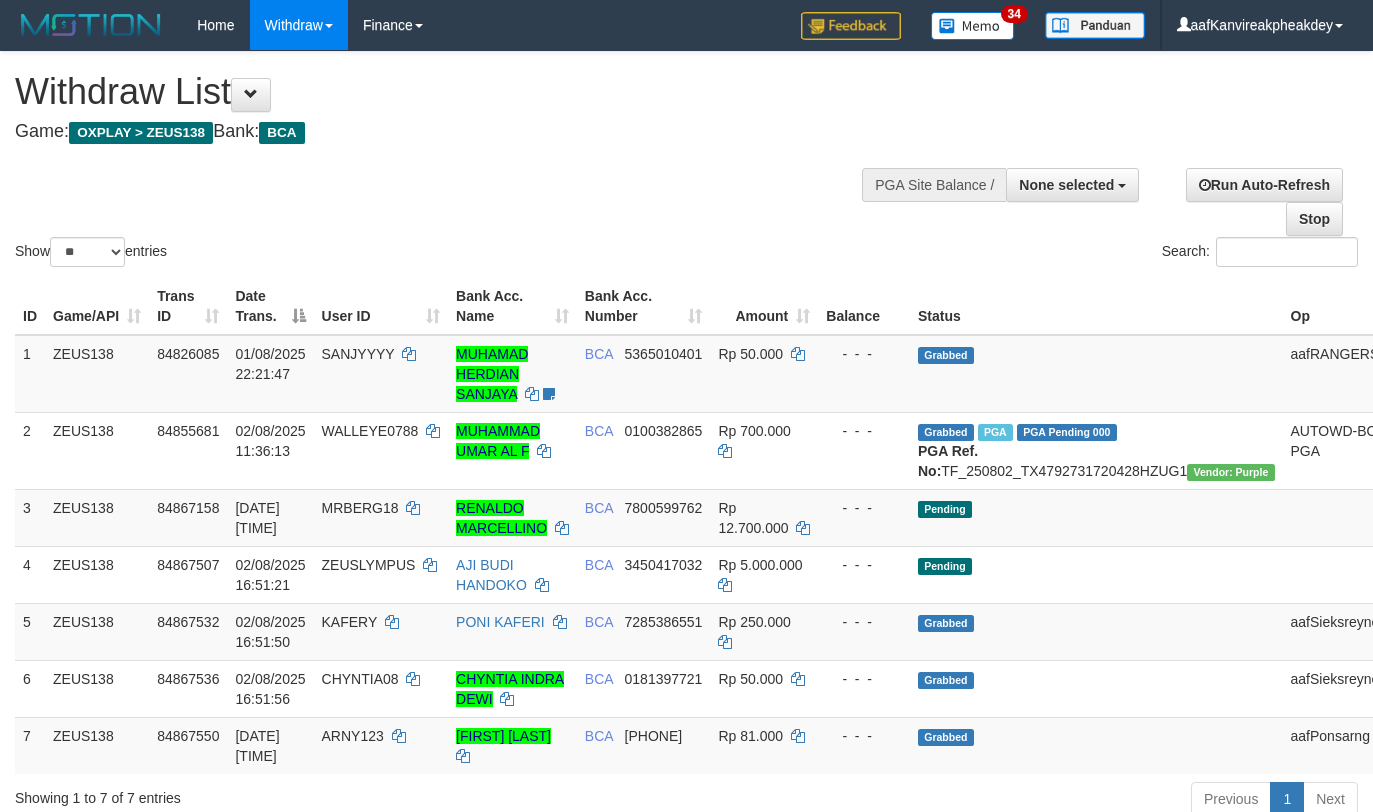 select 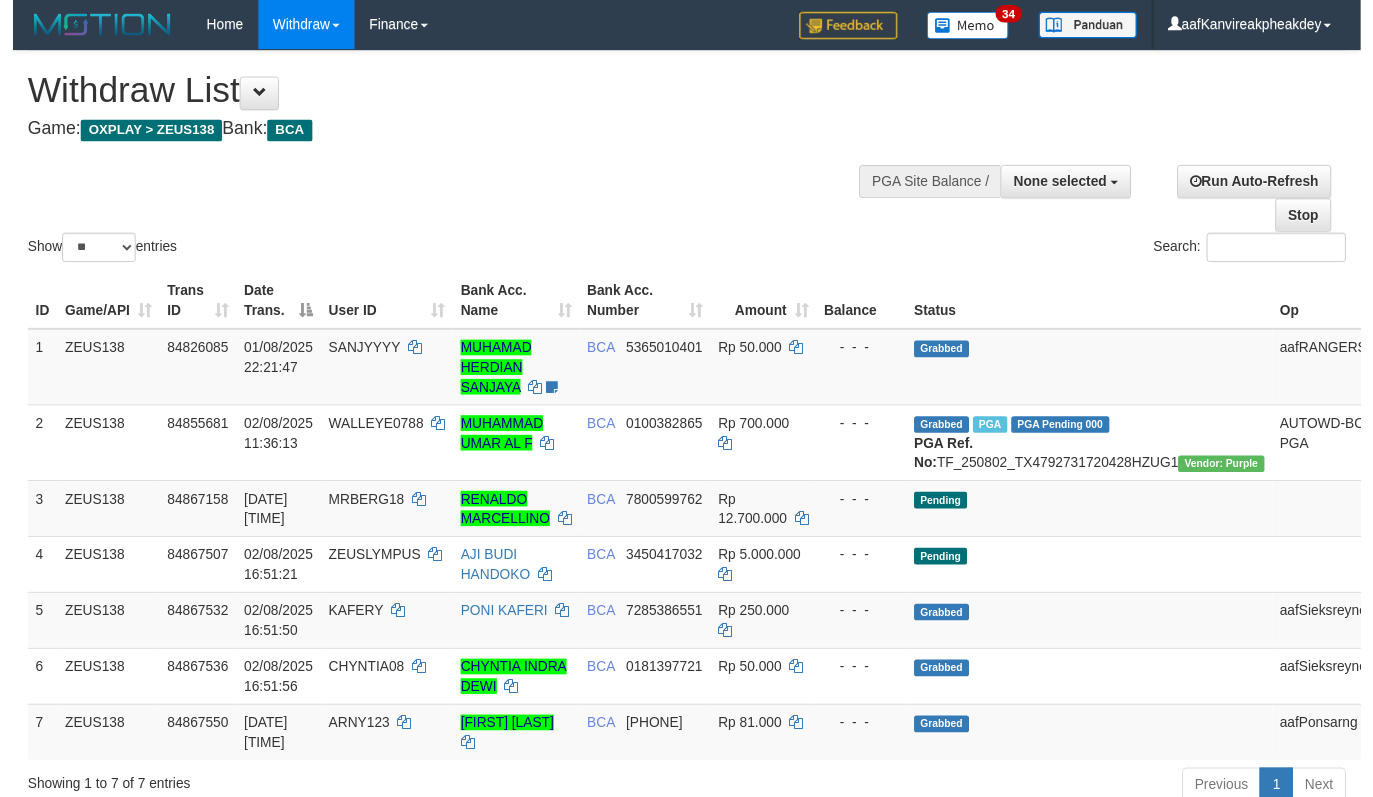 scroll, scrollTop: 431, scrollLeft: 0, axis: vertical 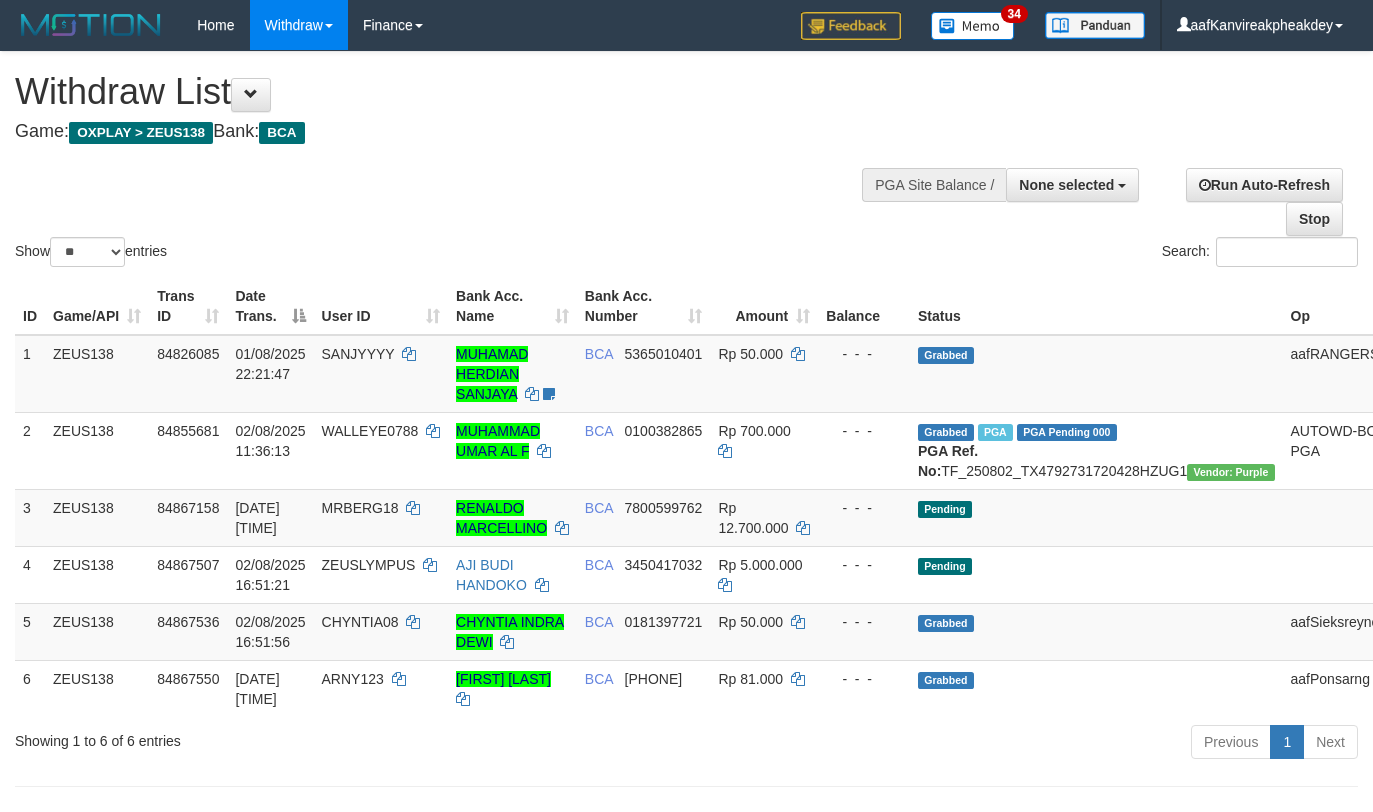 select 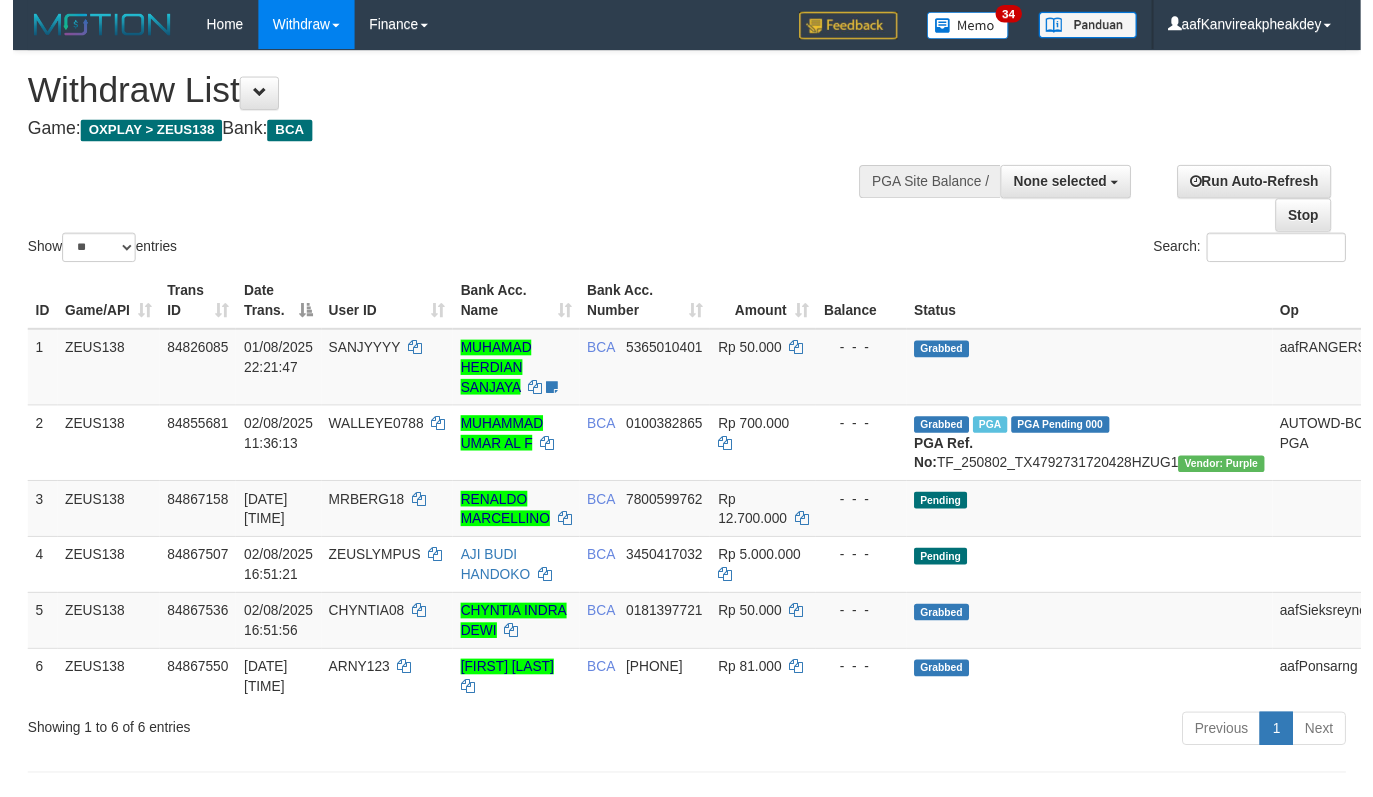scroll, scrollTop: 431, scrollLeft: 0, axis: vertical 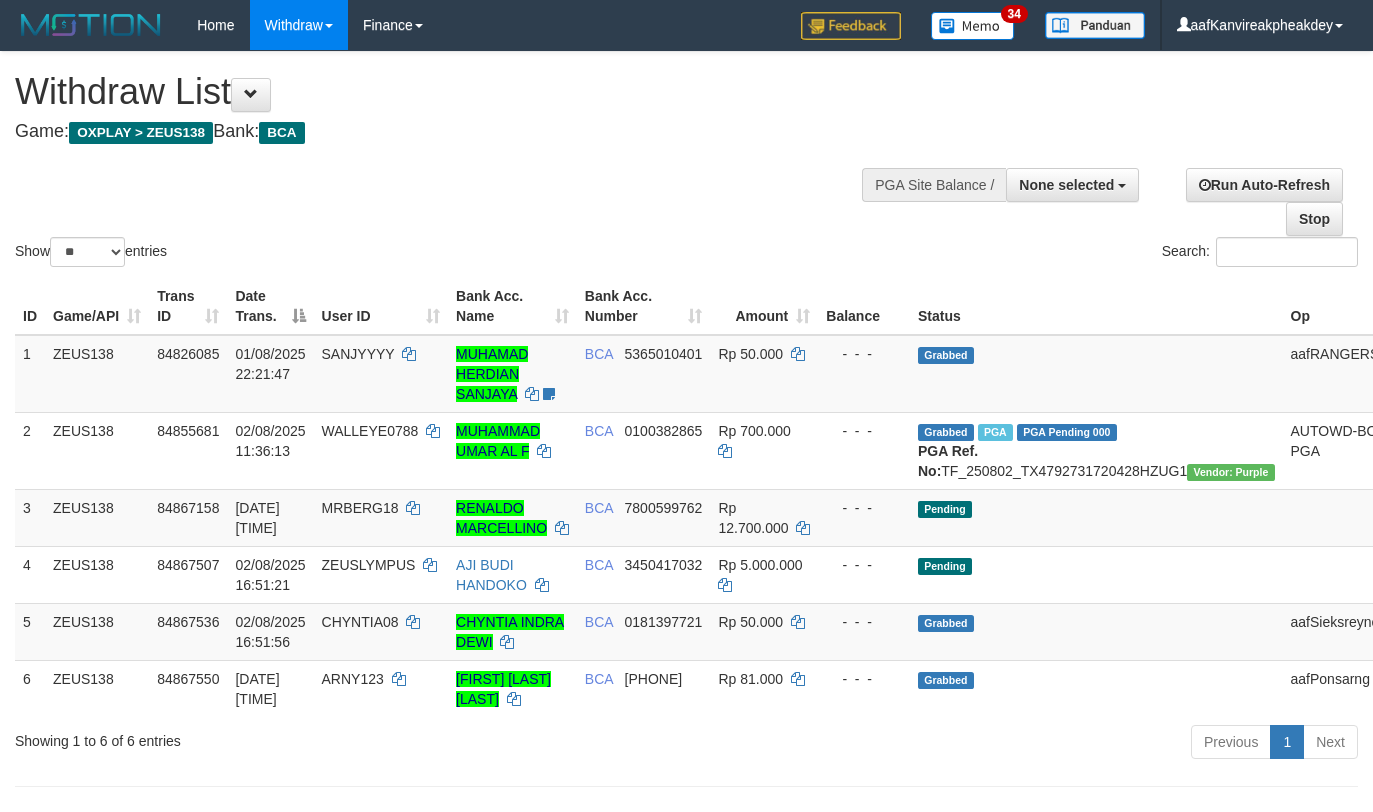 select 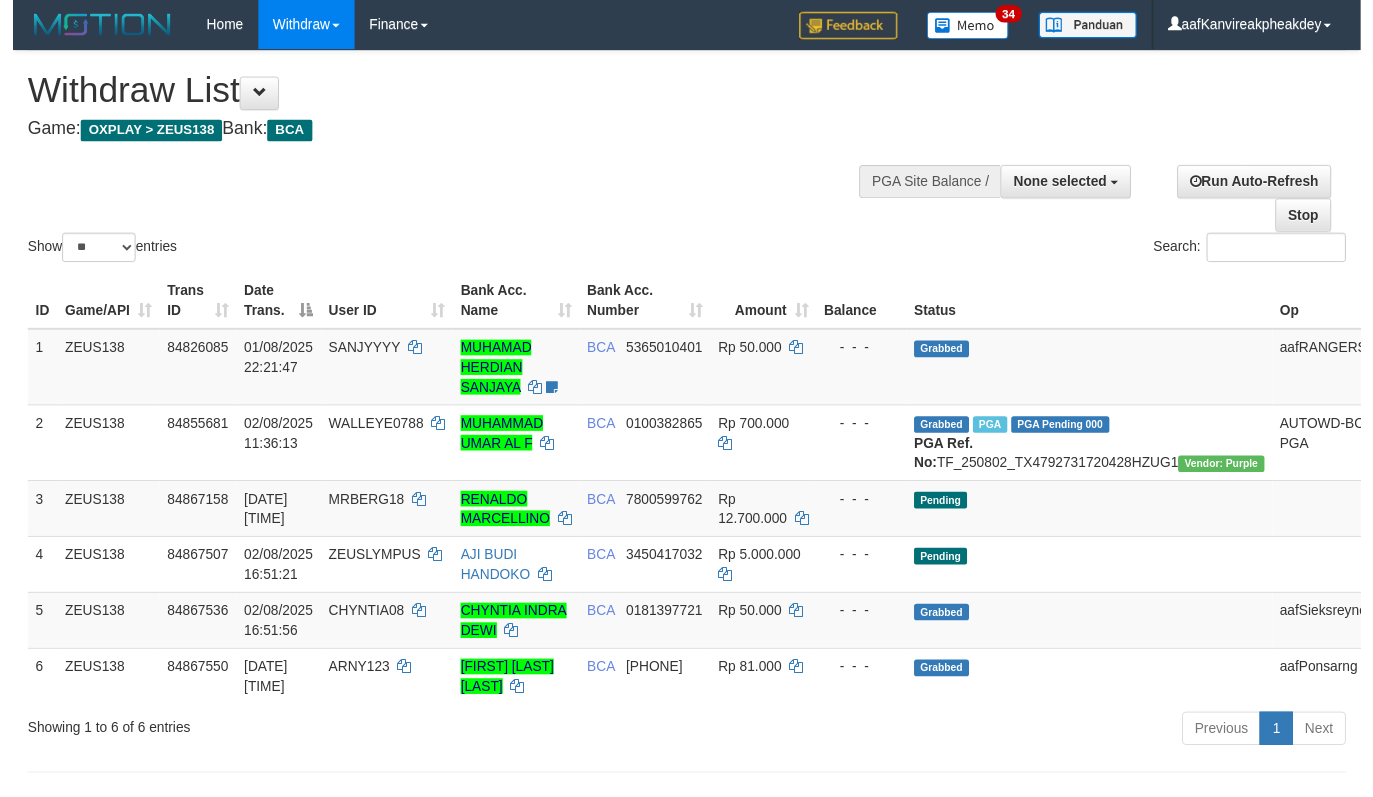 scroll, scrollTop: 431, scrollLeft: 0, axis: vertical 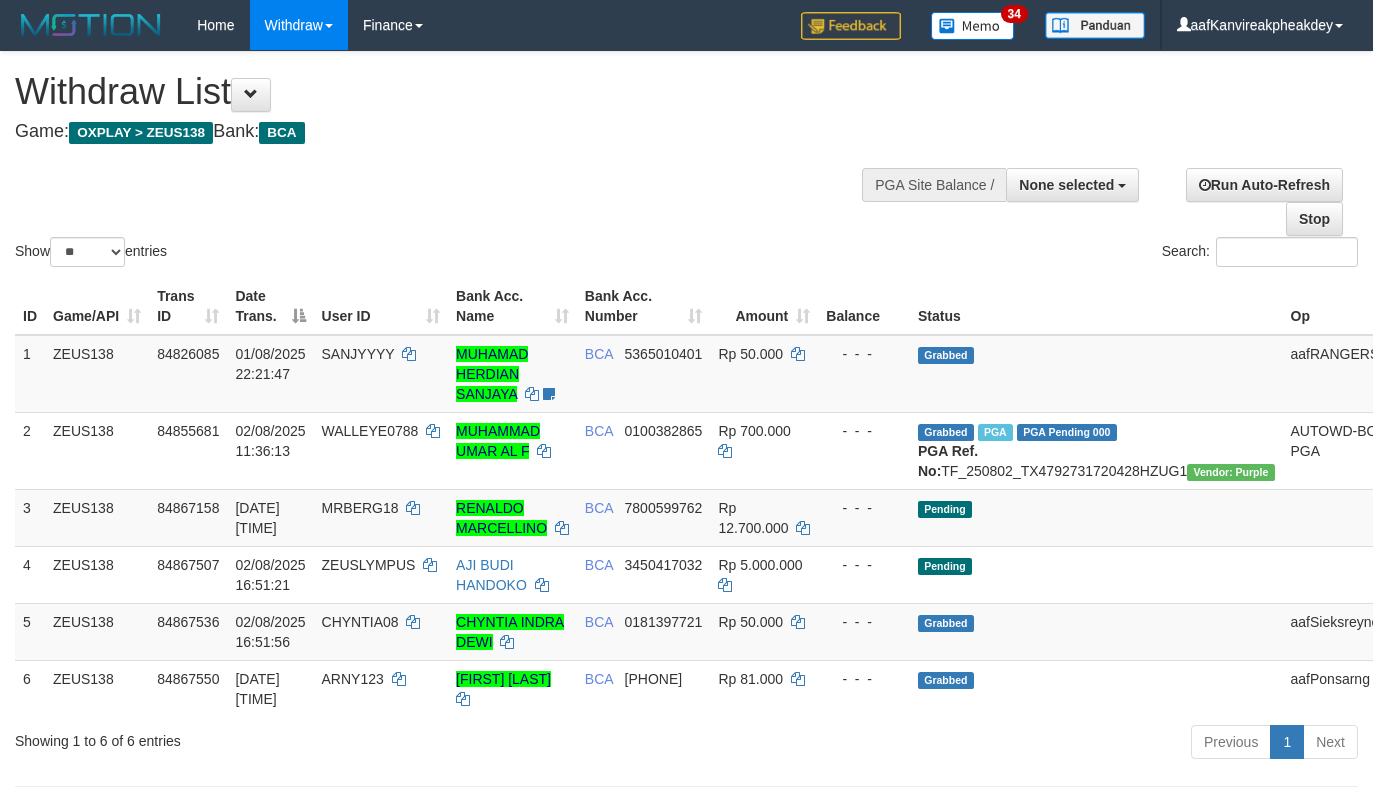 select 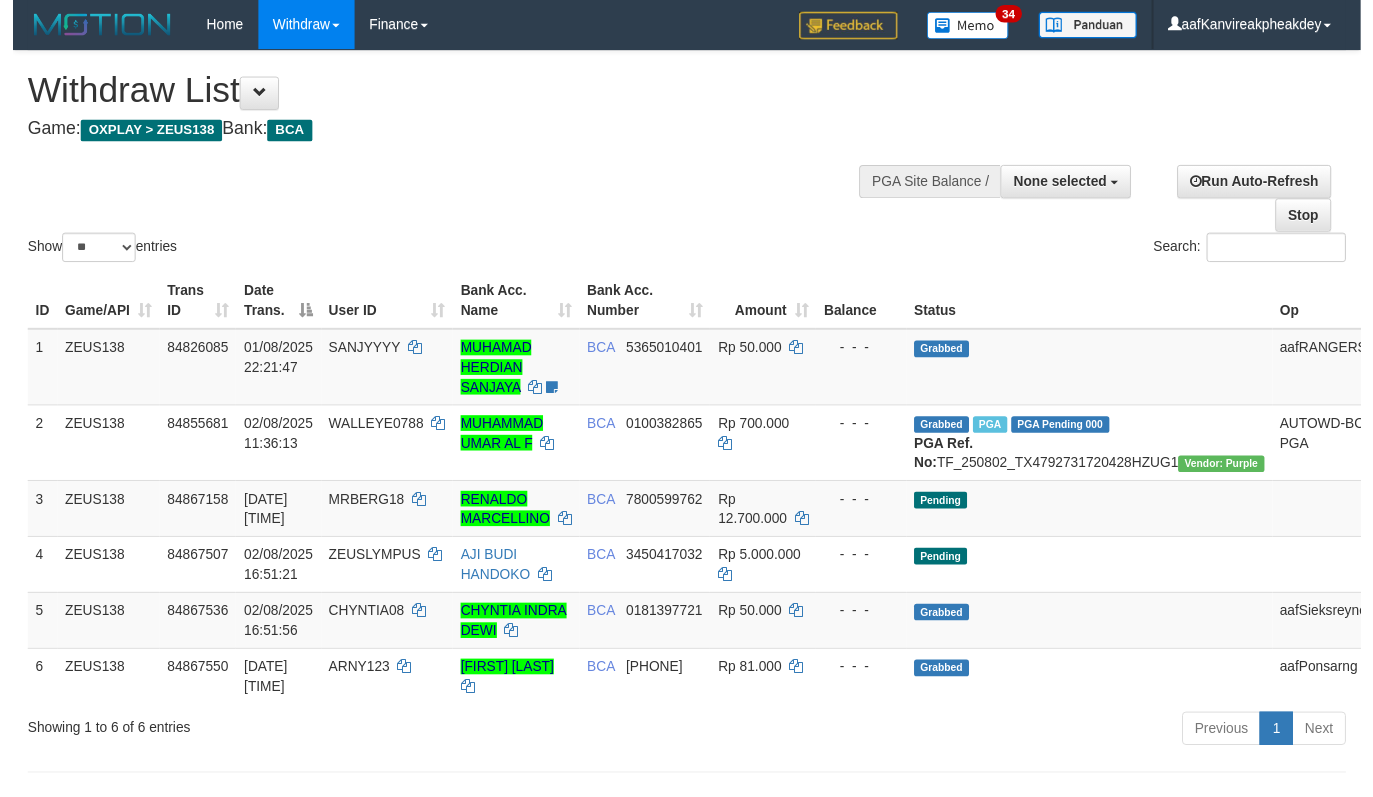 scroll, scrollTop: 431, scrollLeft: 0, axis: vertical 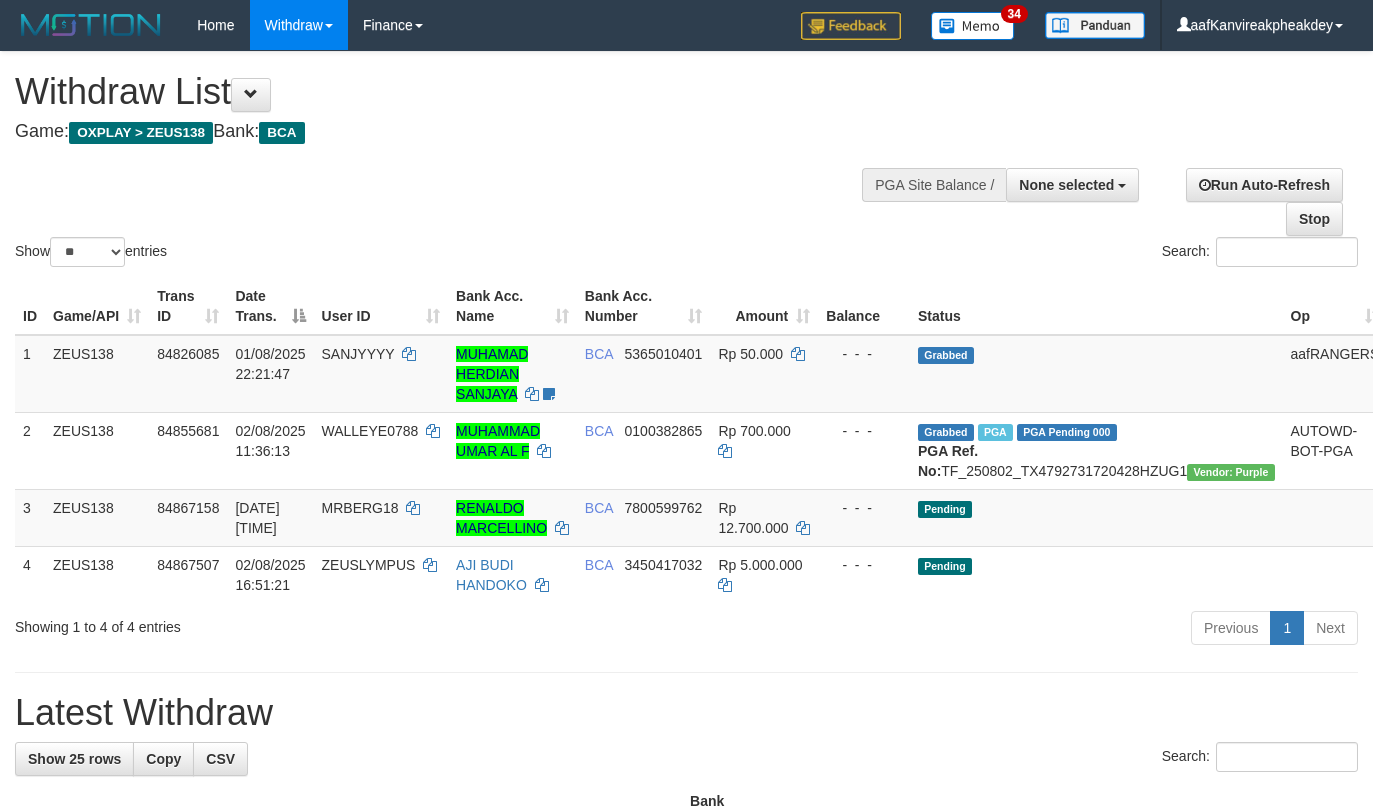 select 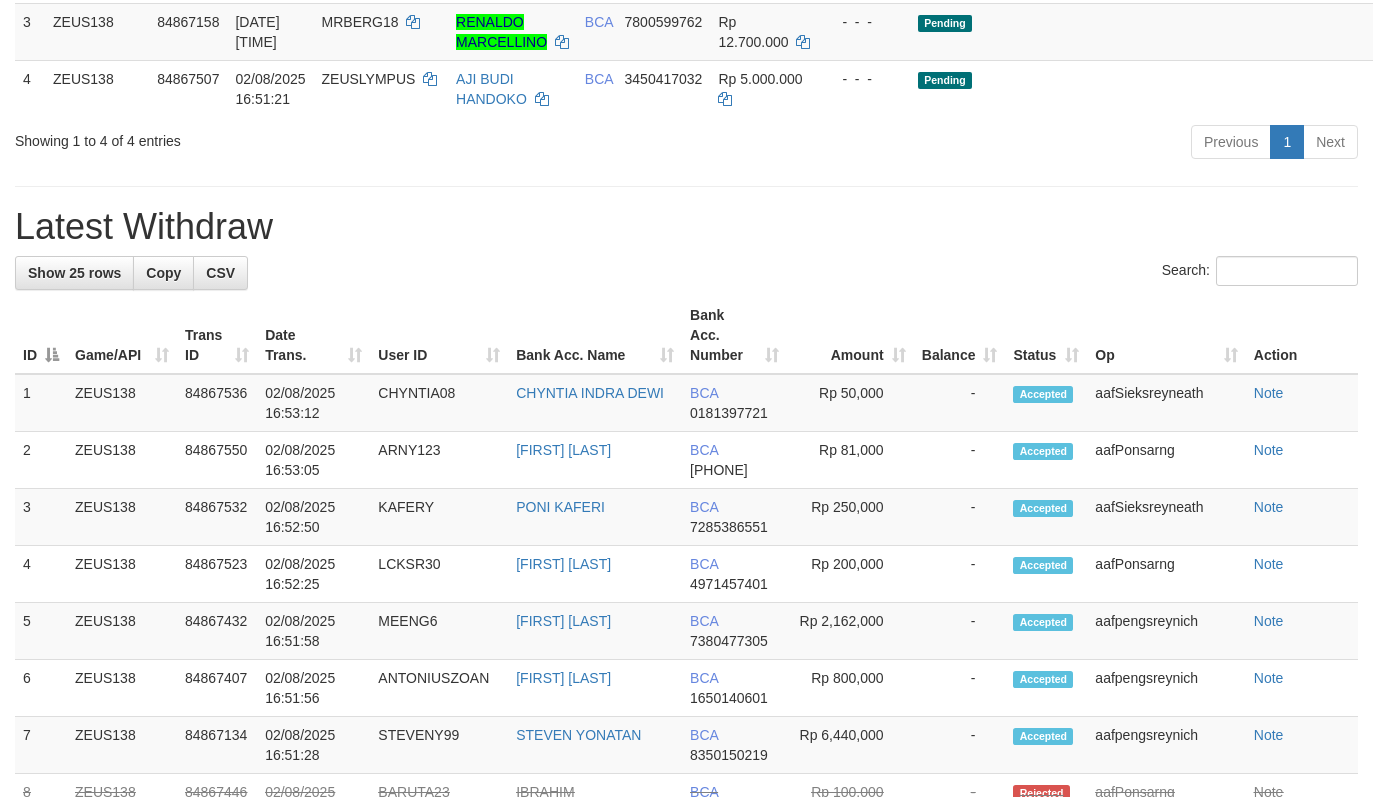 scroll, scrollTop: 431, scrollLeft: 0, axis: vertical 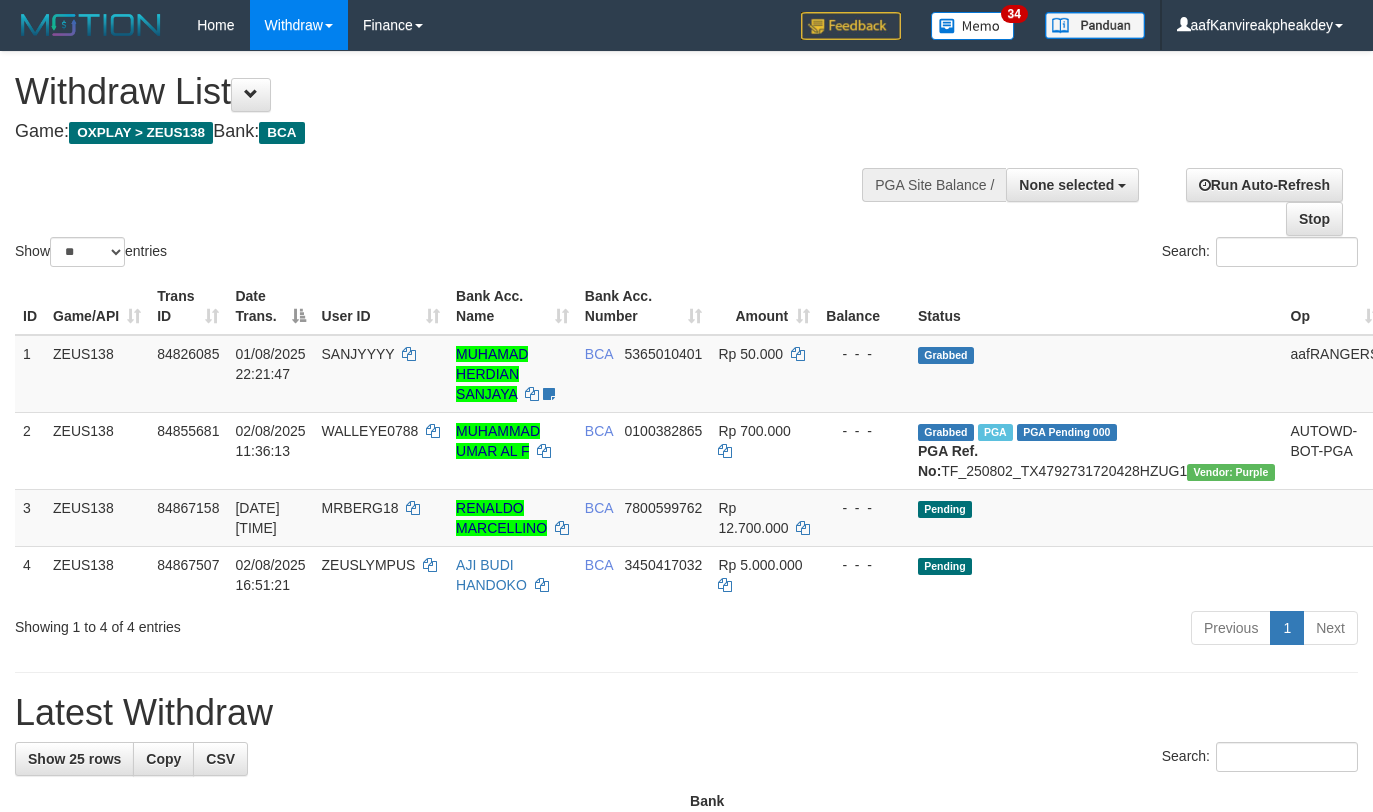 select 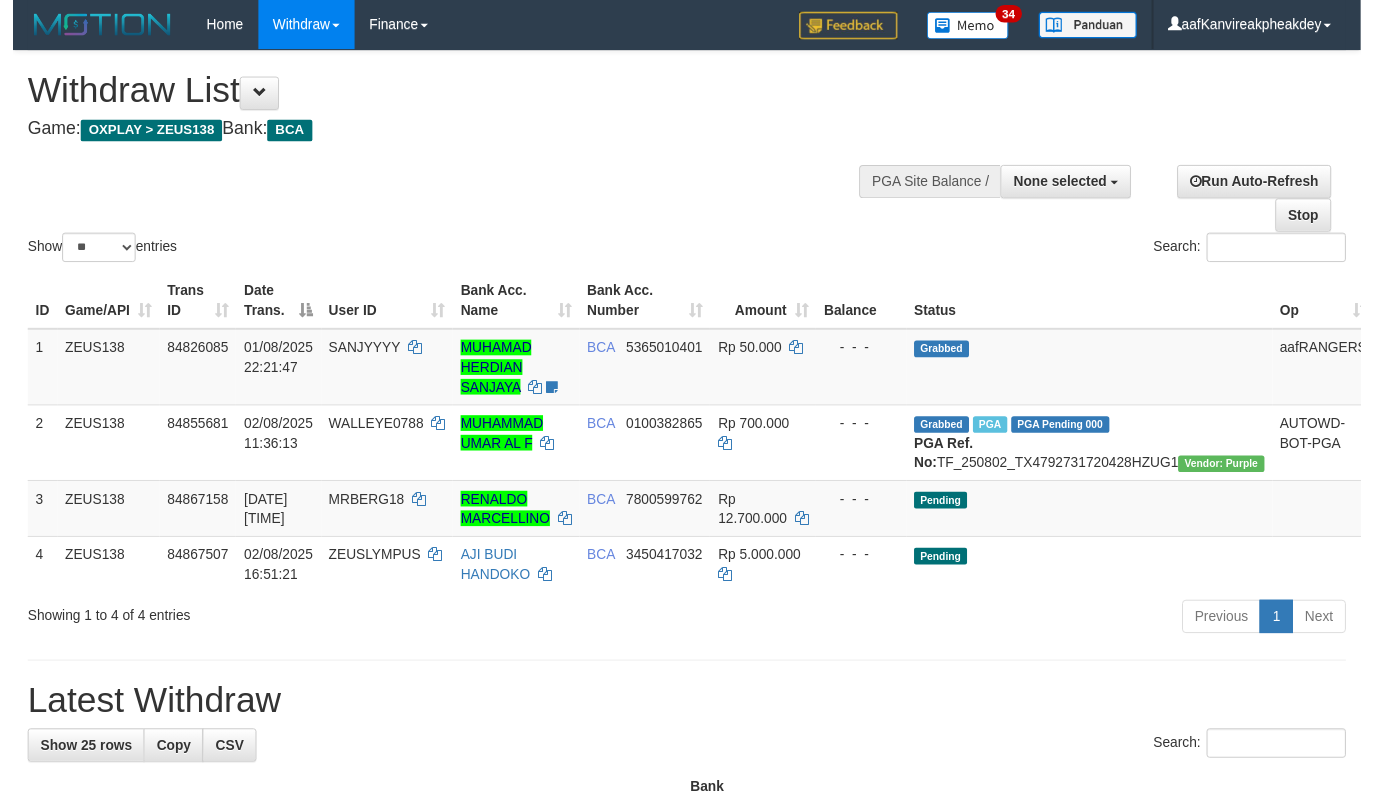 scroll, scrollTop: 486, scrollLeft: 0, axis: vertical 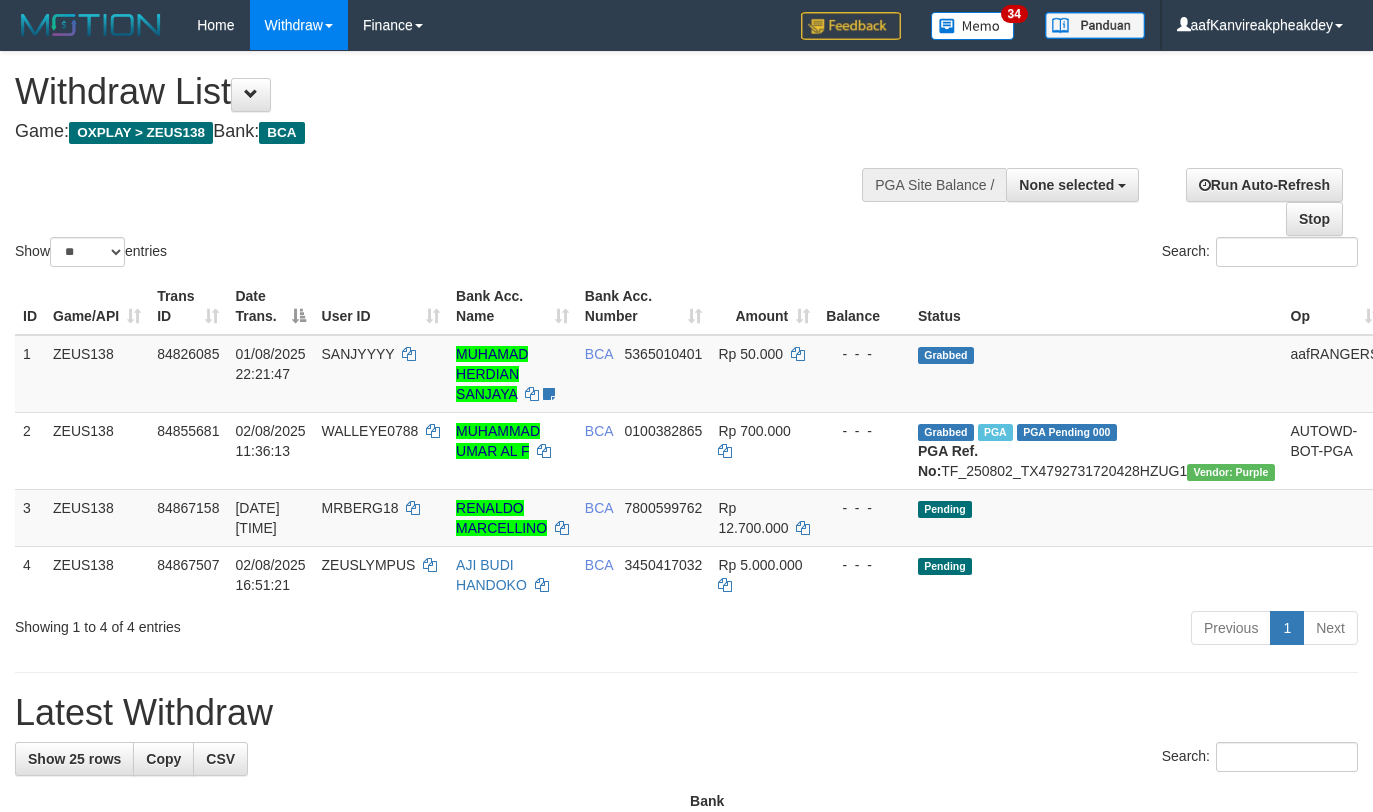 select 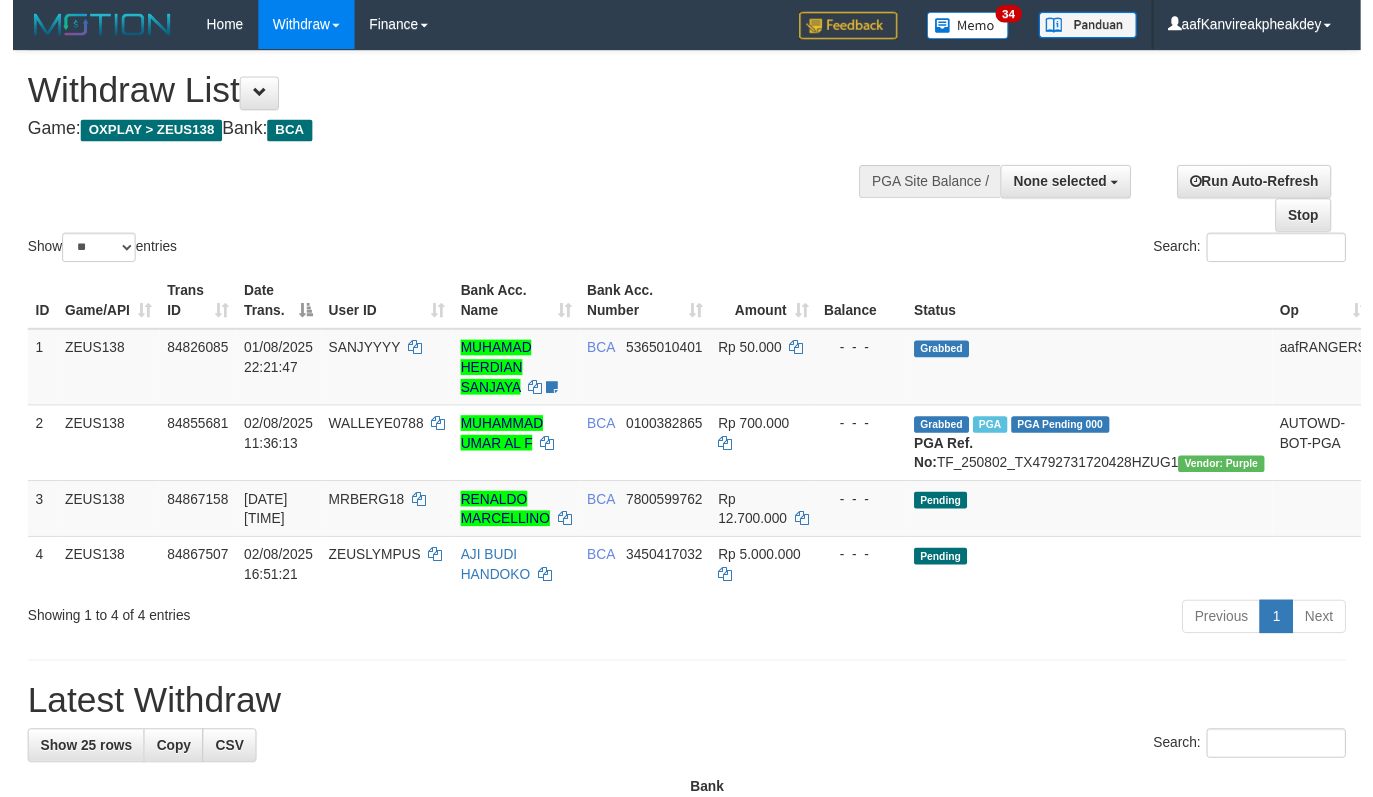 scroll, scrollTop: 486, scrollLeft: 0, axis: vertical 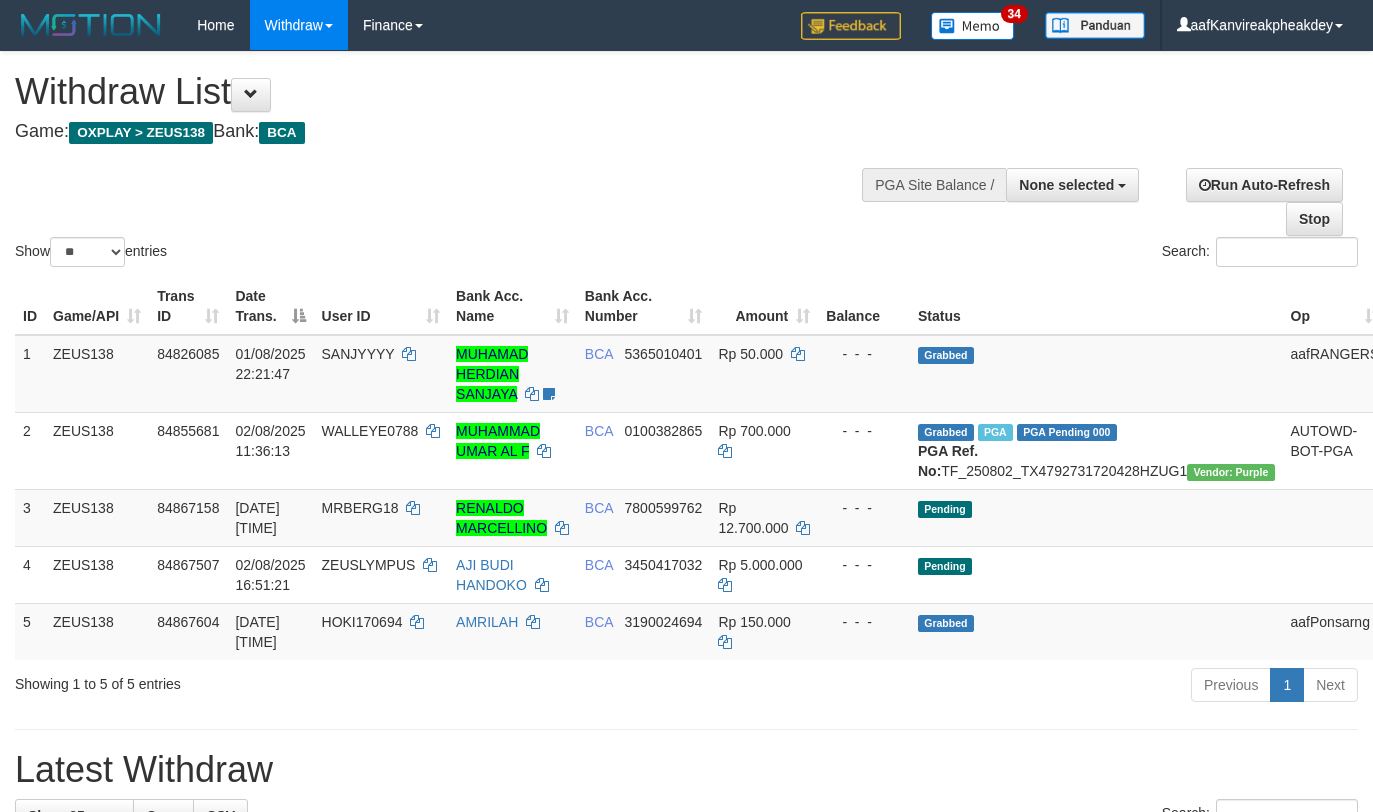 select 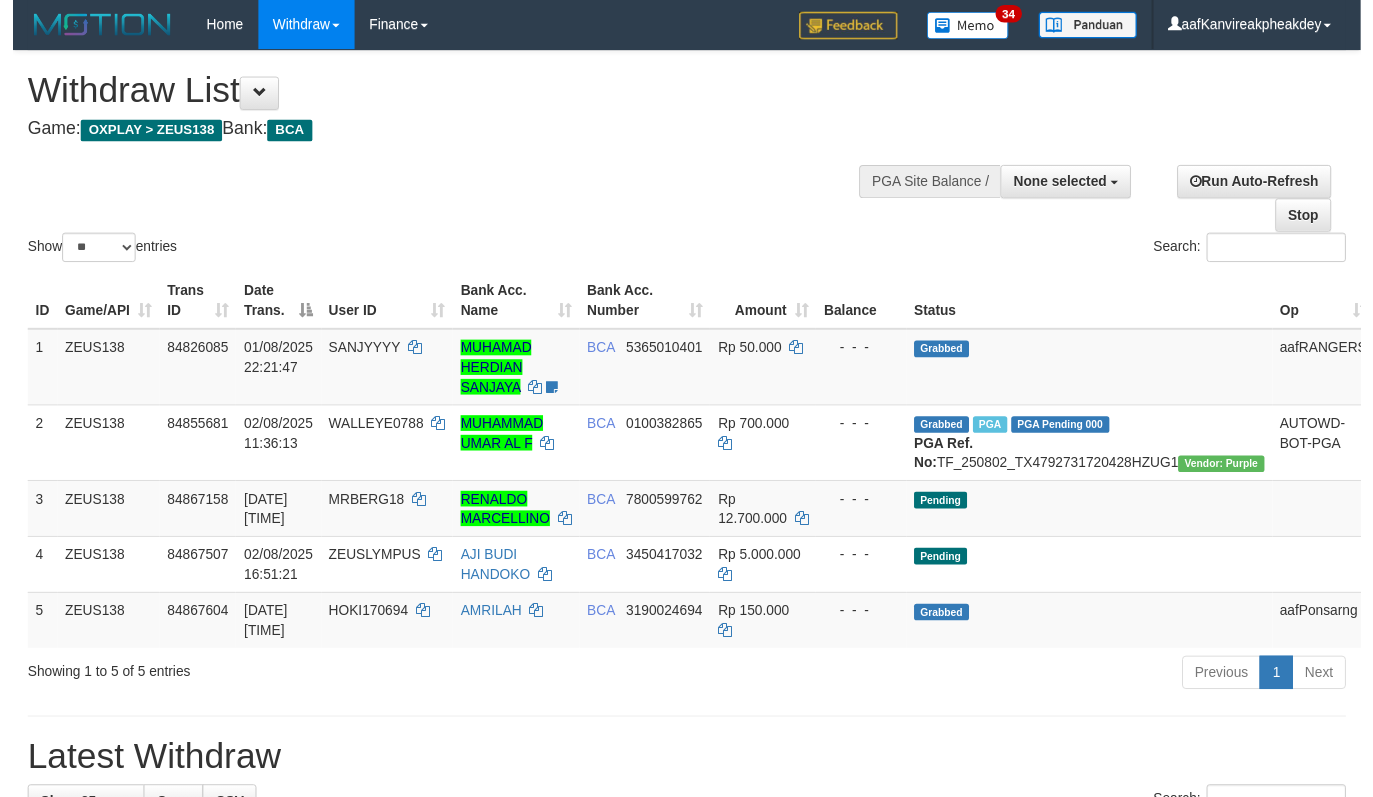 scroll, scrollTop: 0, scrollLeft: 0, axis: both 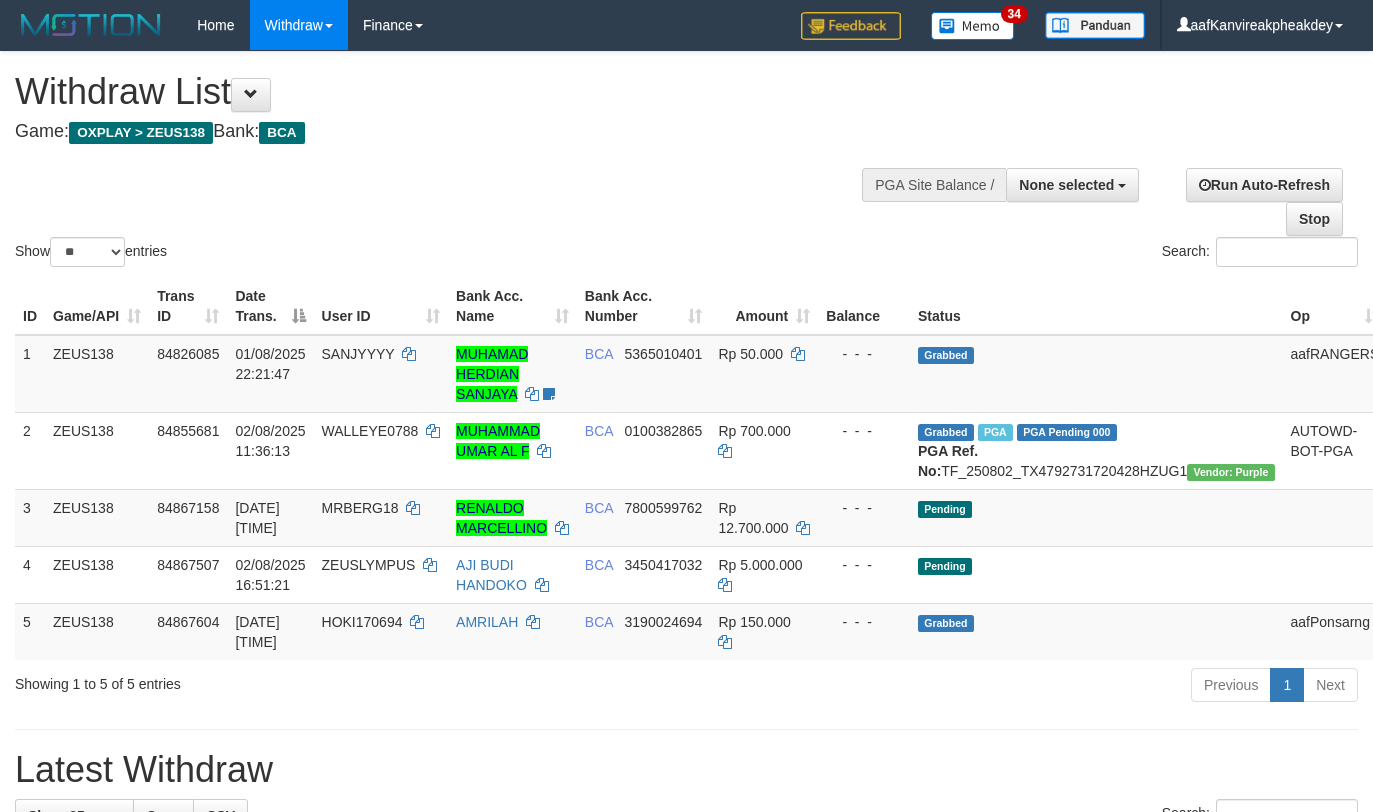 select 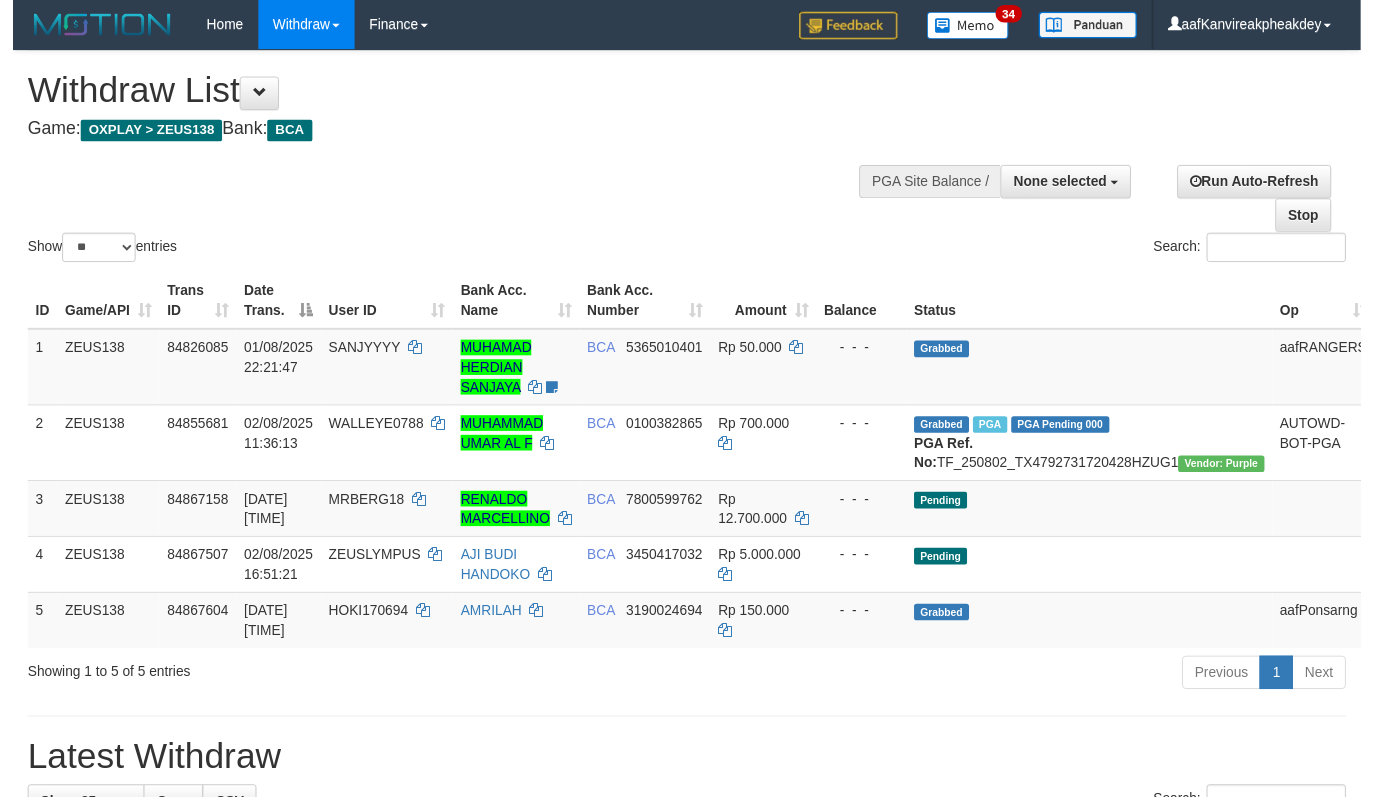 scroll, scrollTop: 0, scrollLeft: 0, axis: both 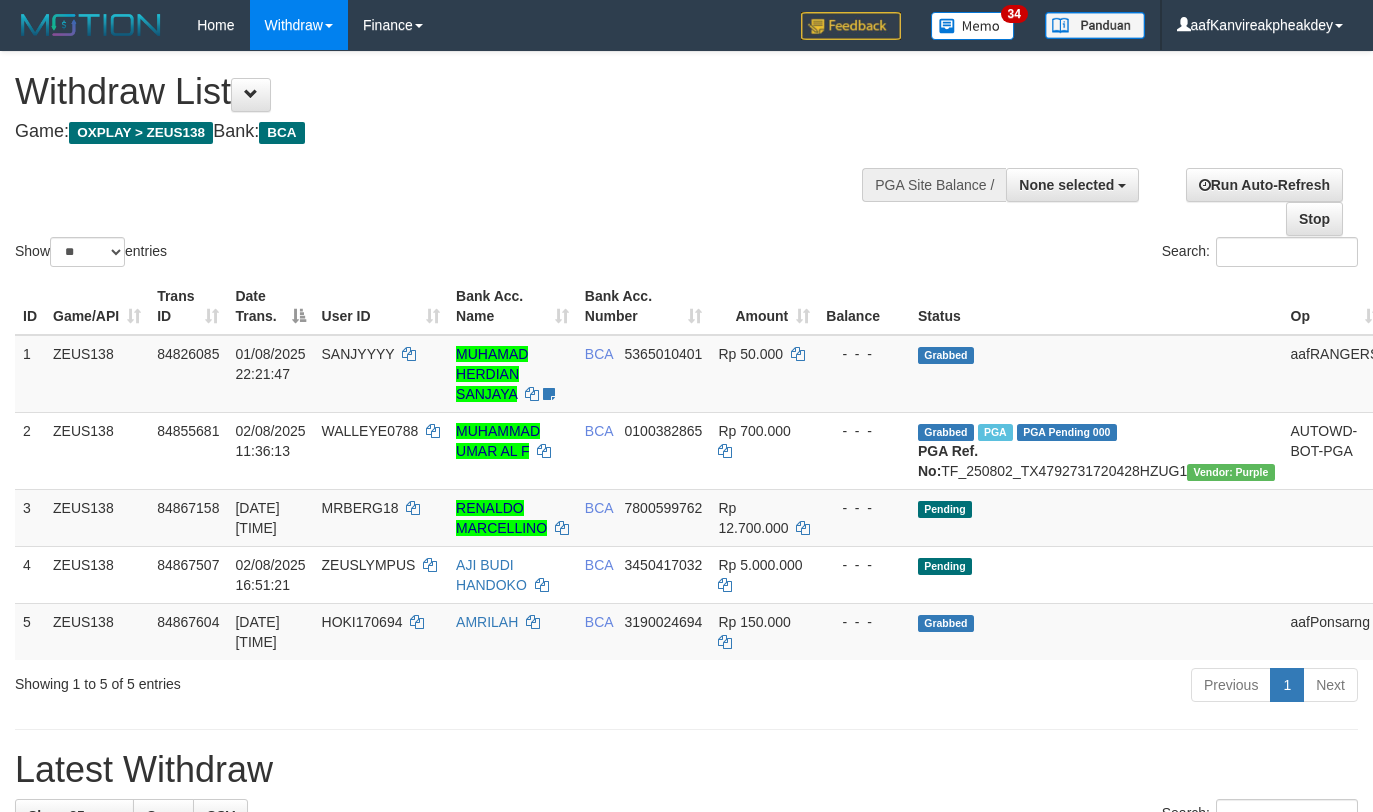 select 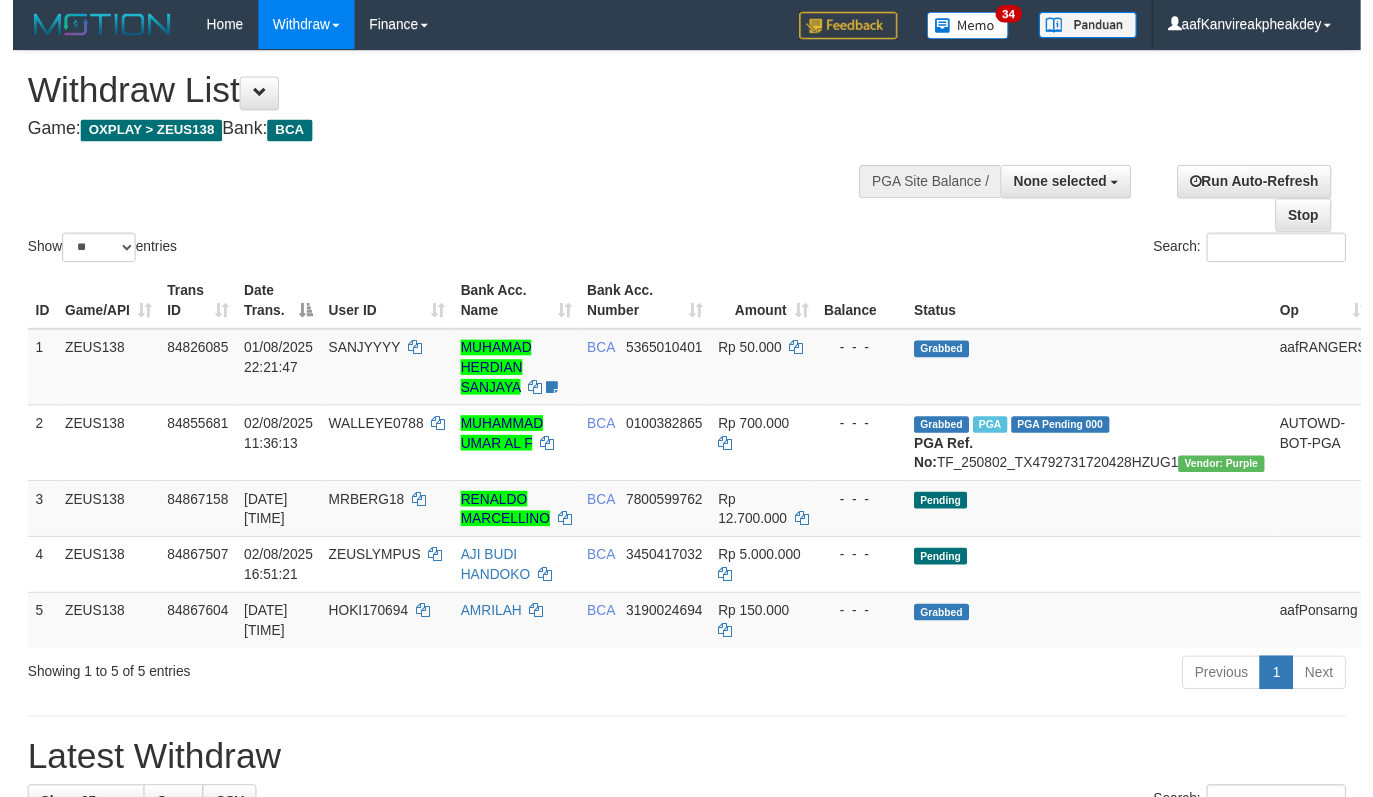 scroll, scrollTop: 0, scrollLeft: 0, axis: both 